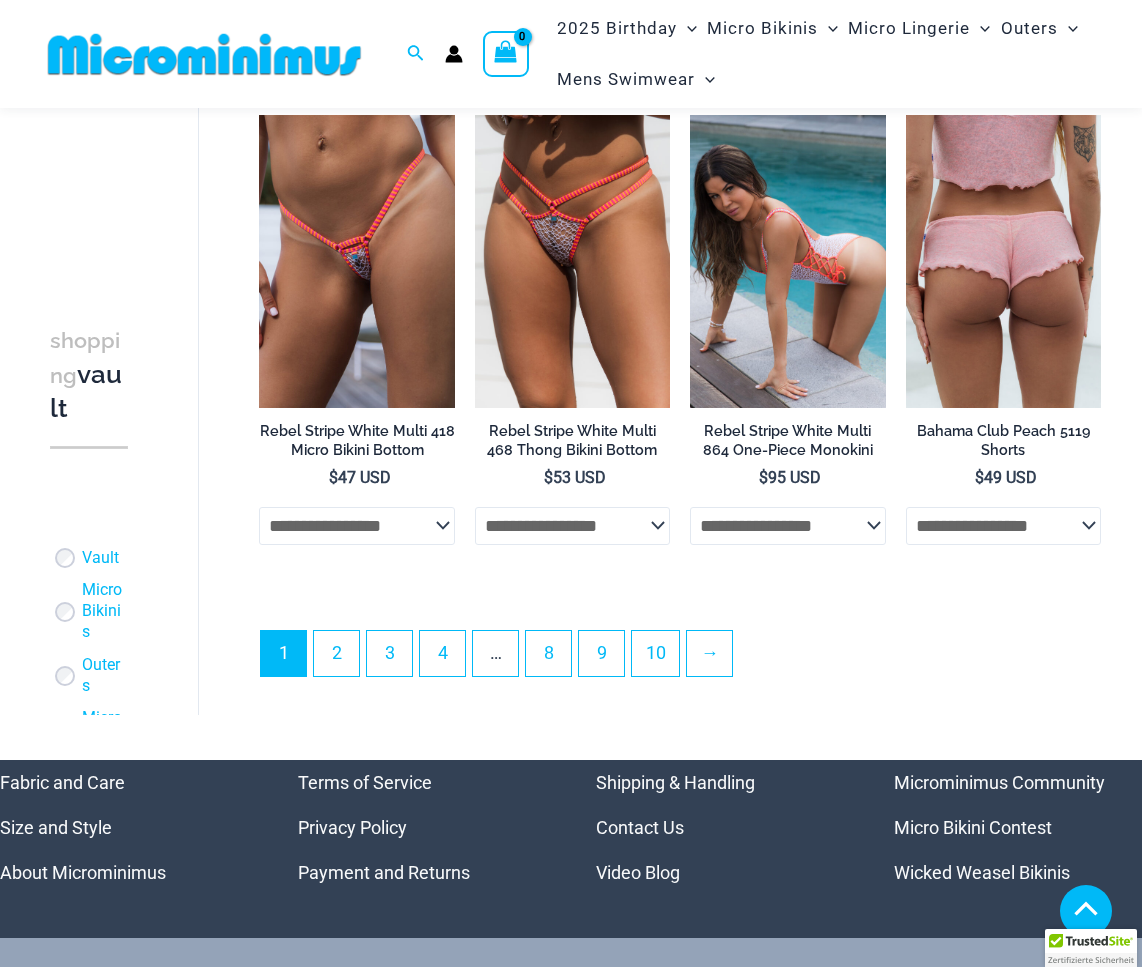 scroll, scrollTop: 4300, scrollLeft: 0, axis: vertical 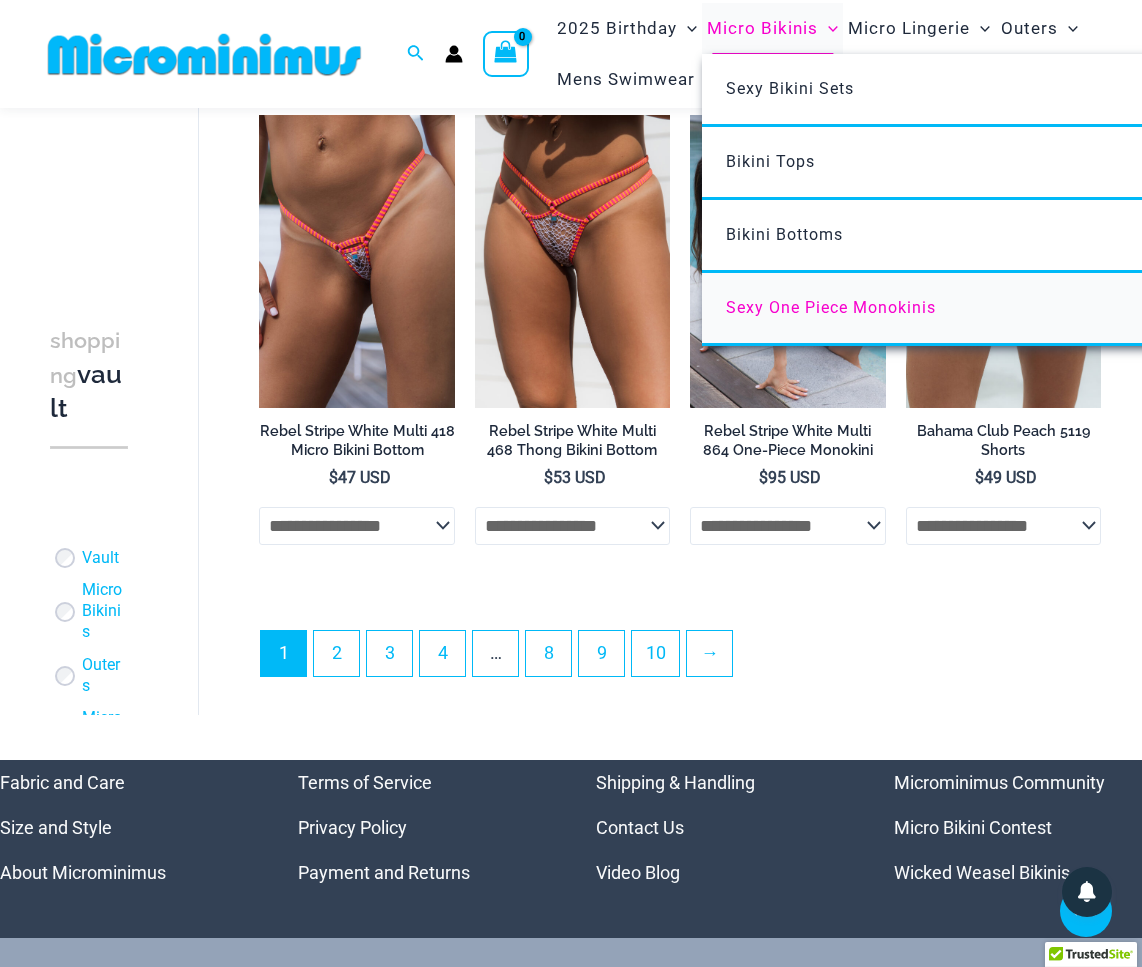 click on "Sexy One Piece Monokinis" at bounding box center [831, 307] 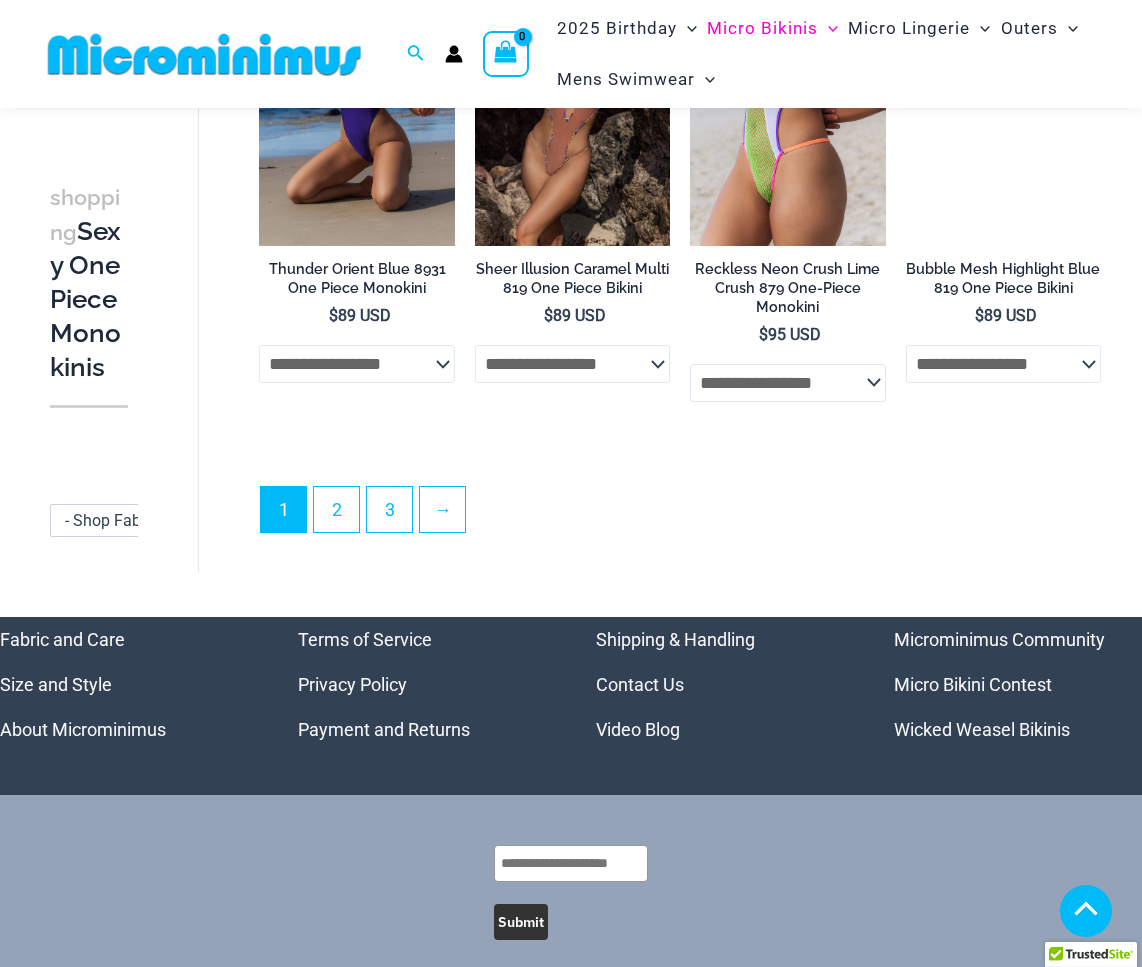 scroll, scrollTop: 3880, scrollLeft: 0, axis: vertical 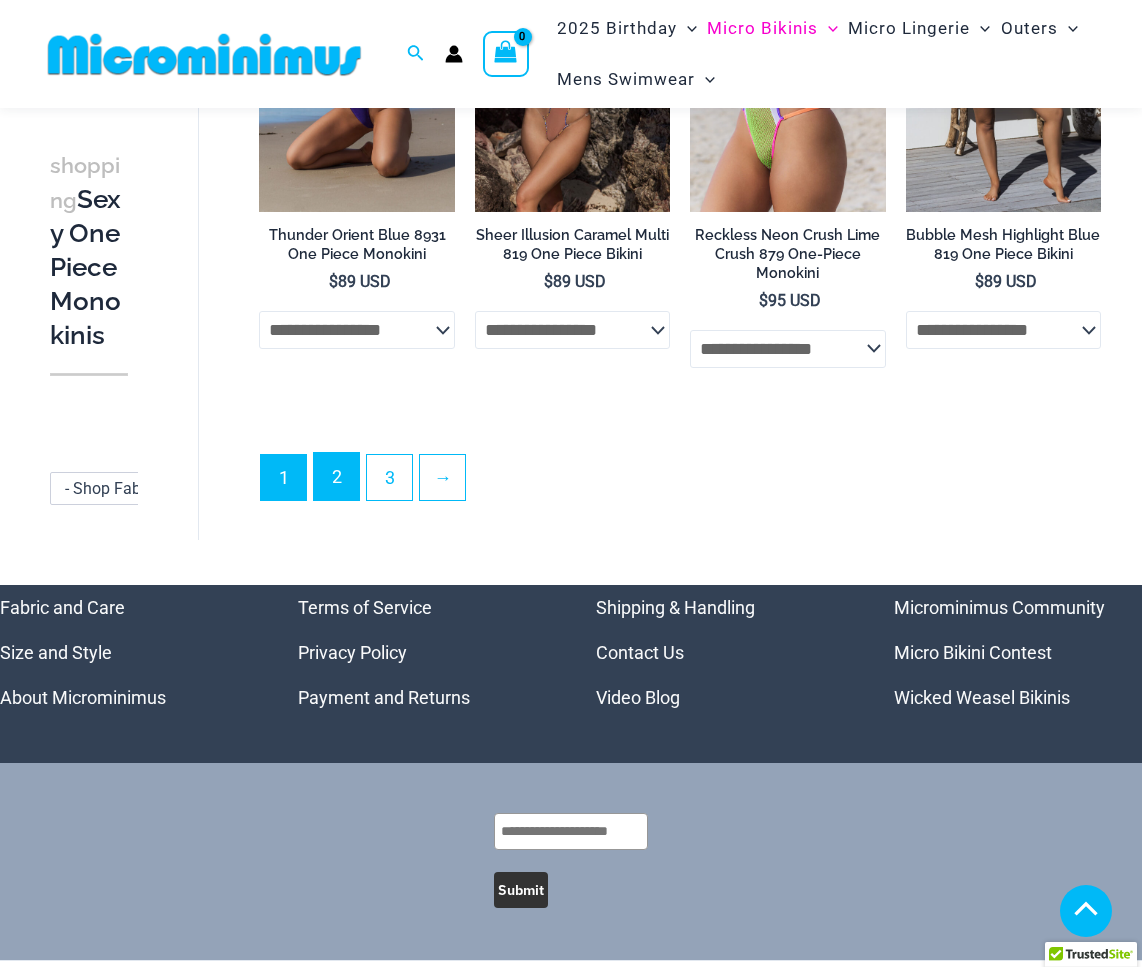 click on "2" at bounding box center (336, 476) 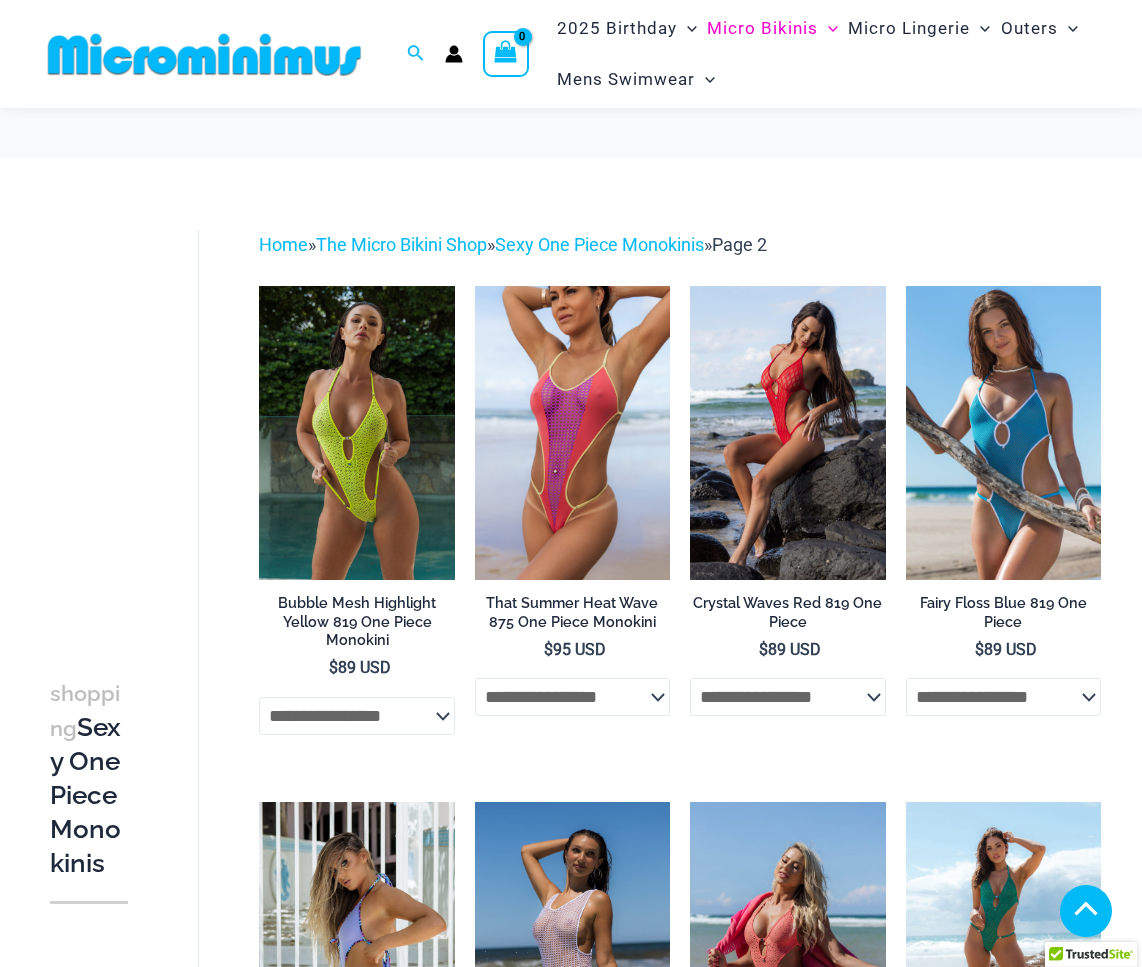 scroll, scrollTop: 500, scrollLeft: 0, axis: vertical 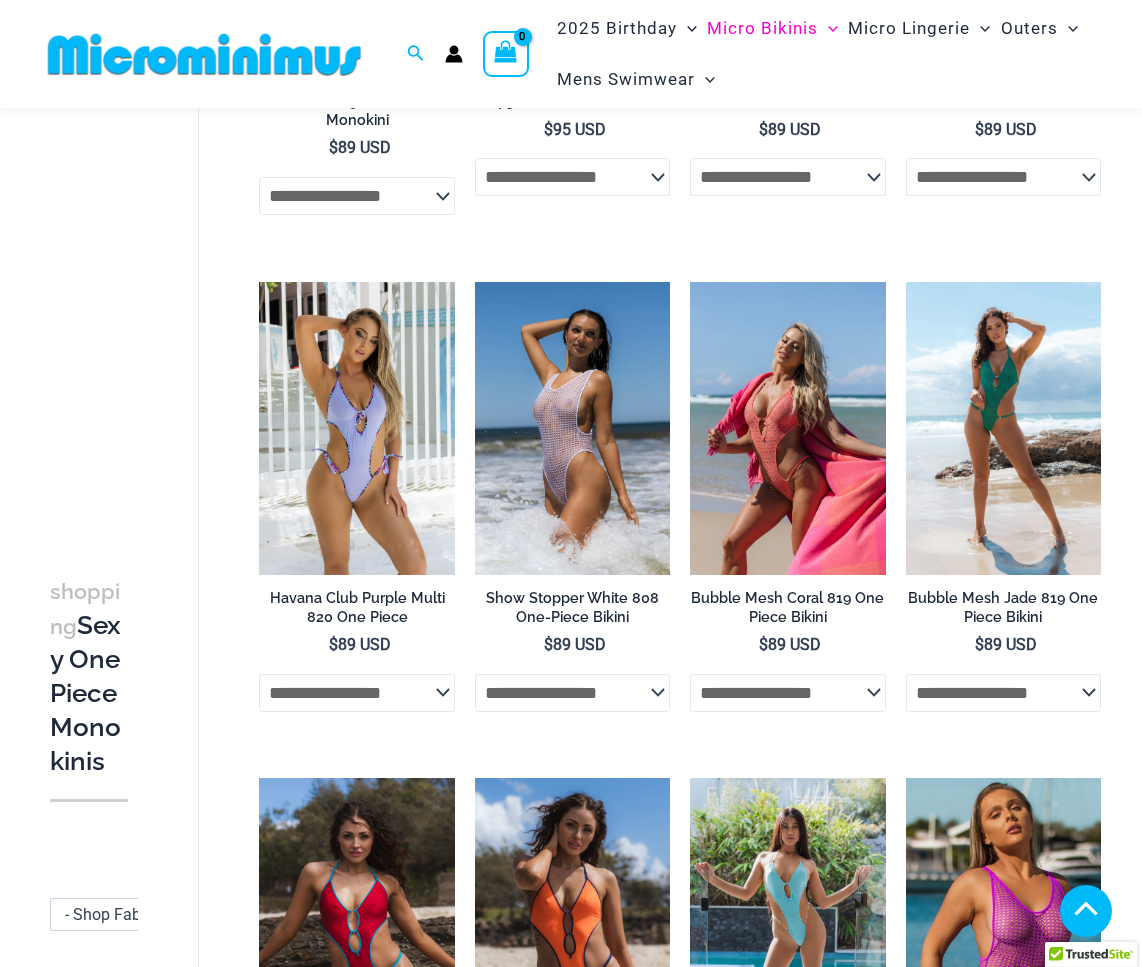 click at bounding box center [1003, 2930] 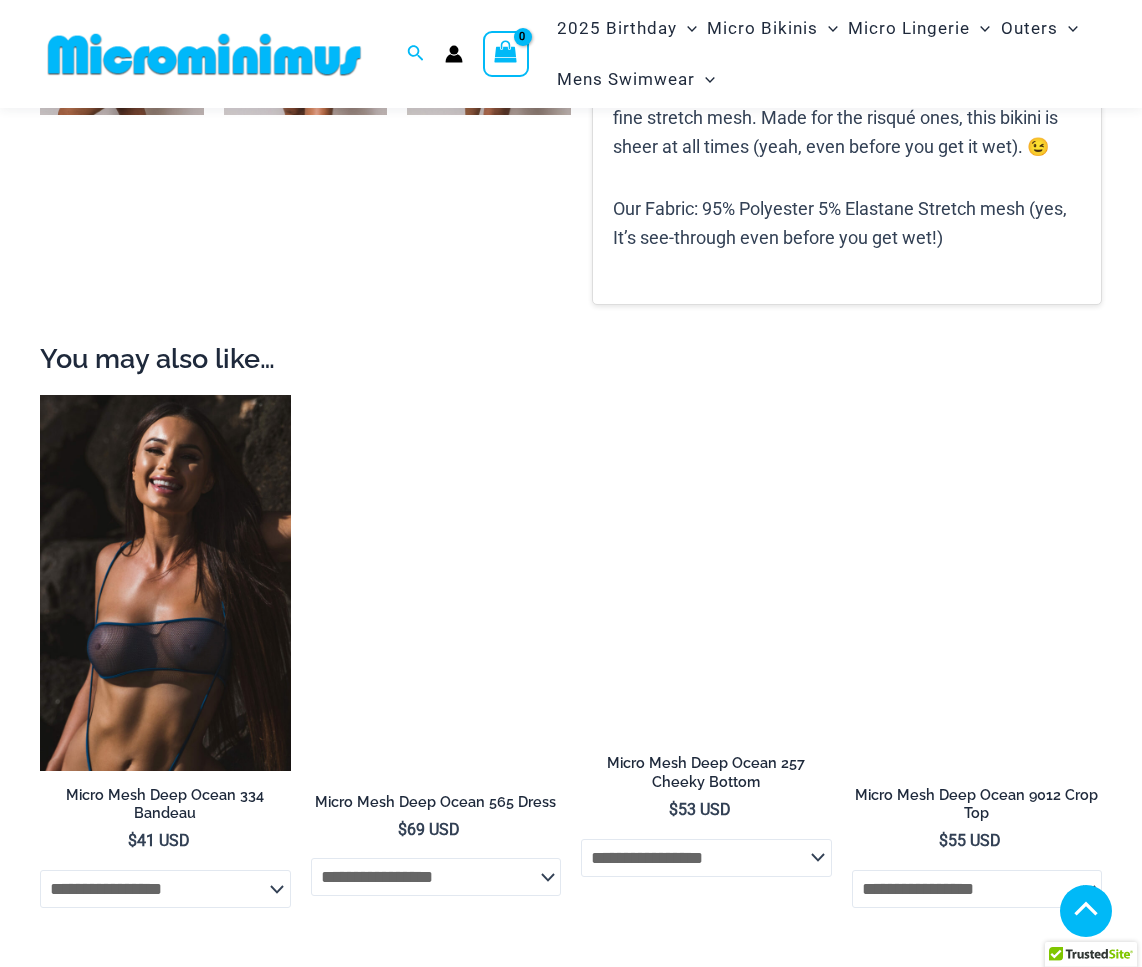 scroll, scrollTop: 380, scrollLeft: 0, axis: vertical 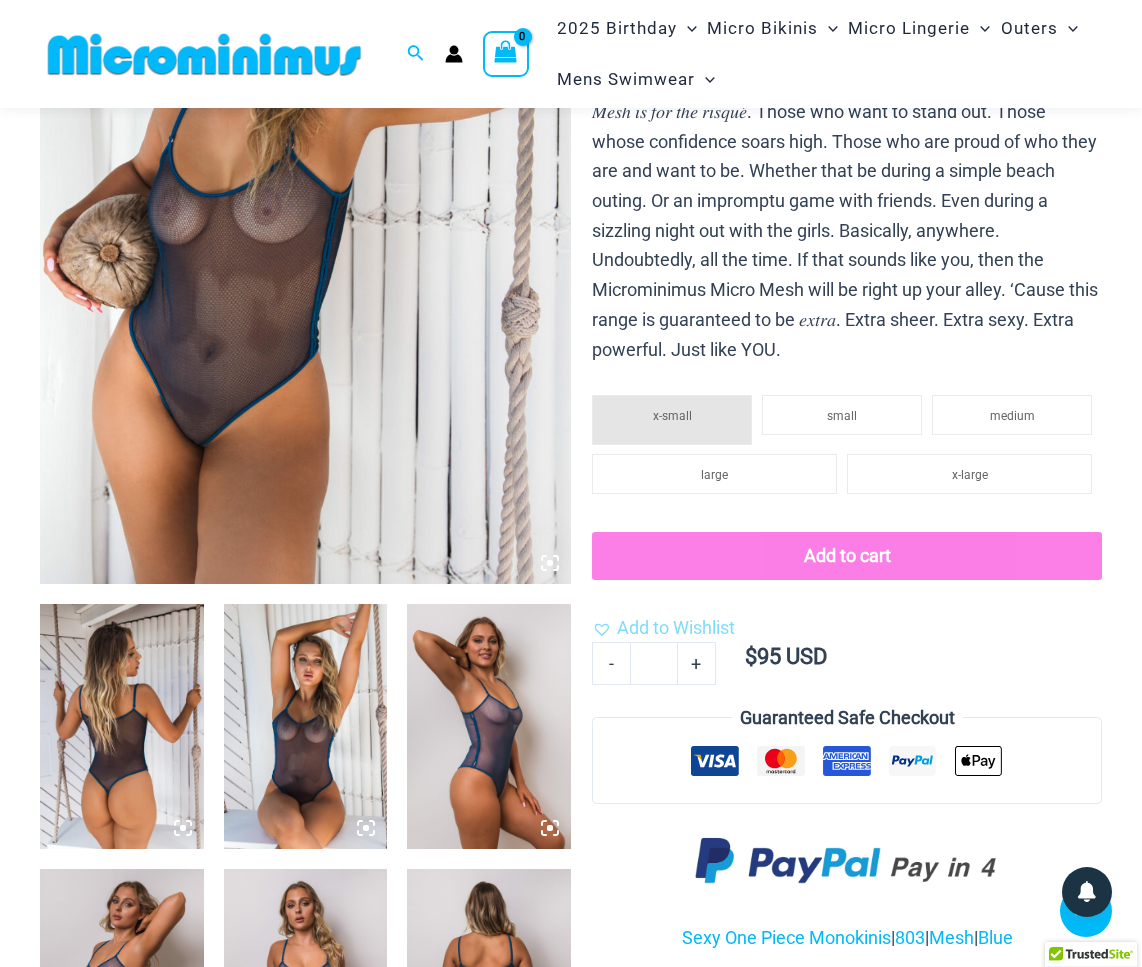 click at bounding box center [305, 185] 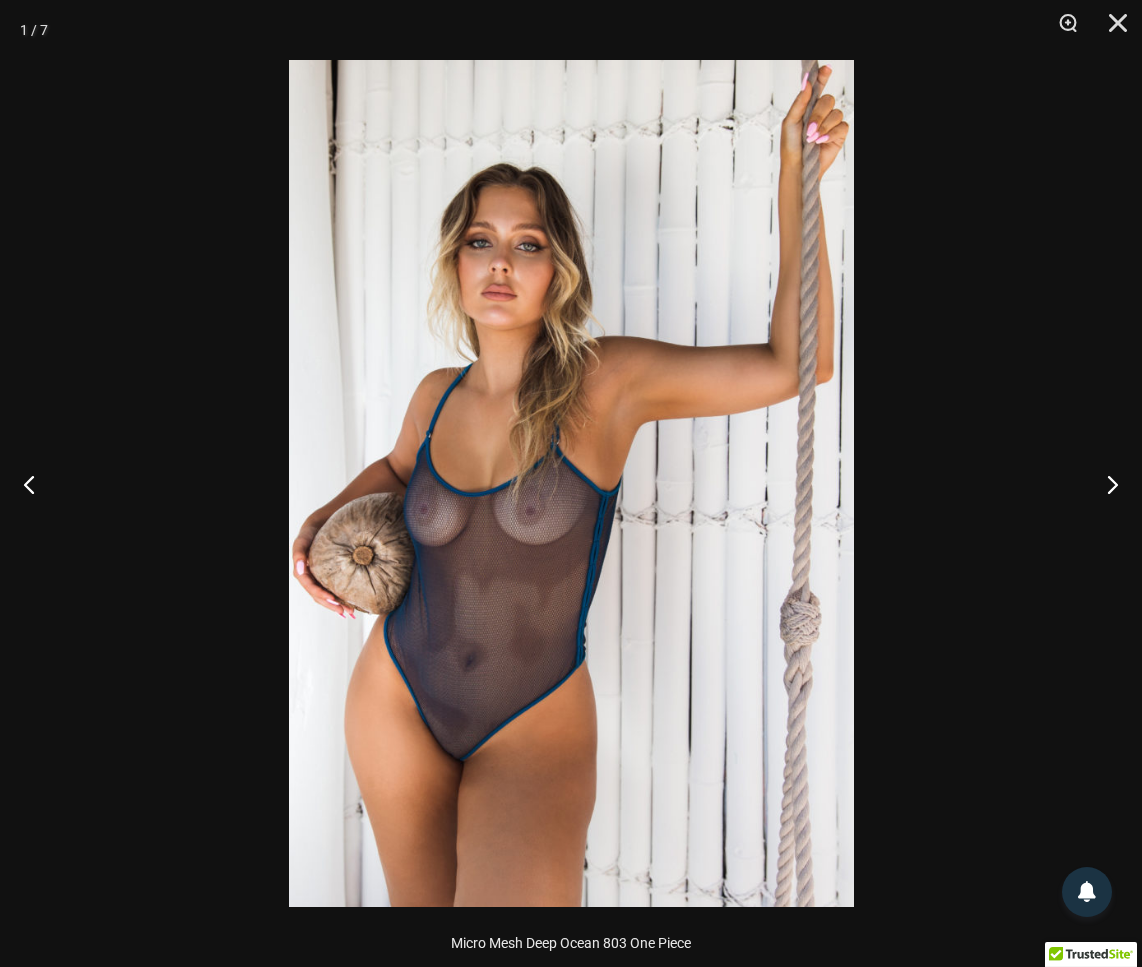 click at bounding box center (571, 483) 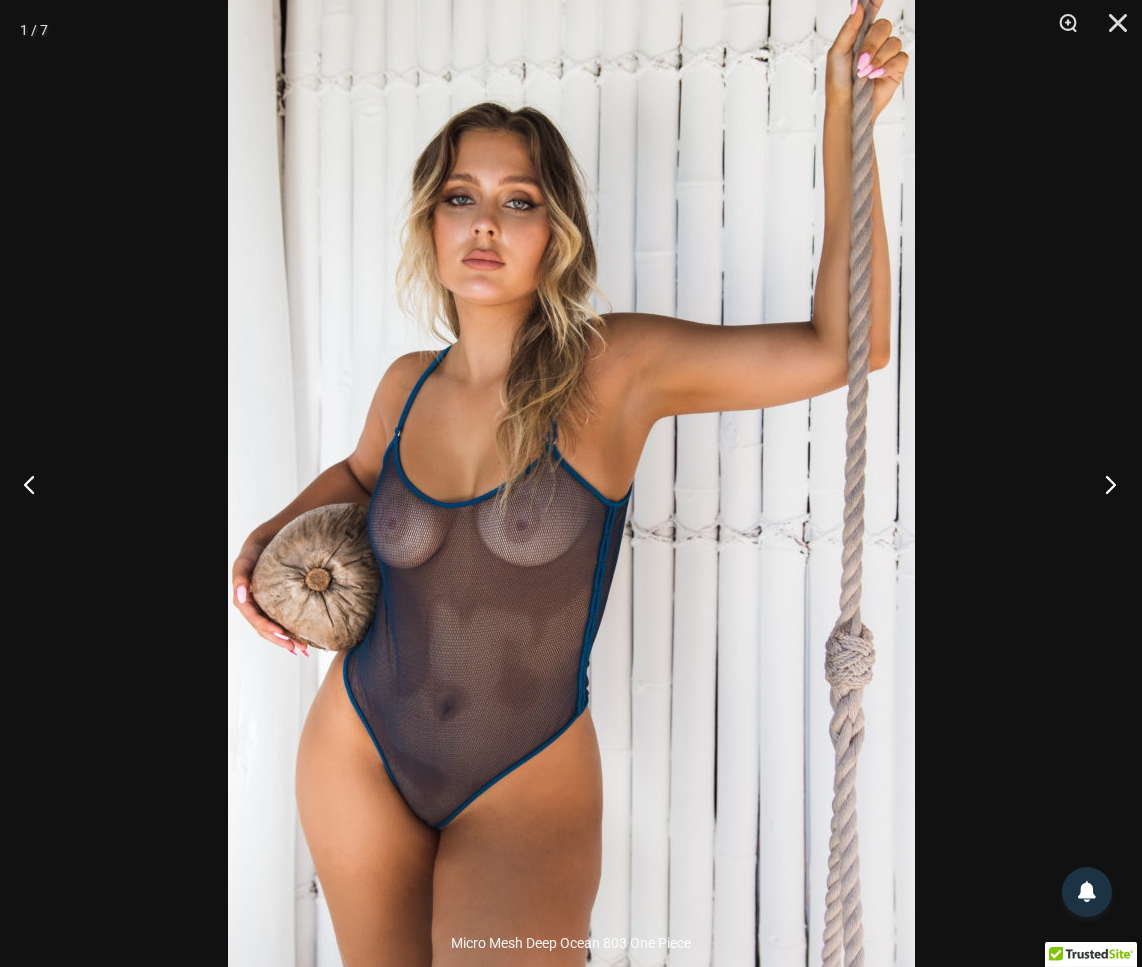 click at bounding box center [1104, 484] 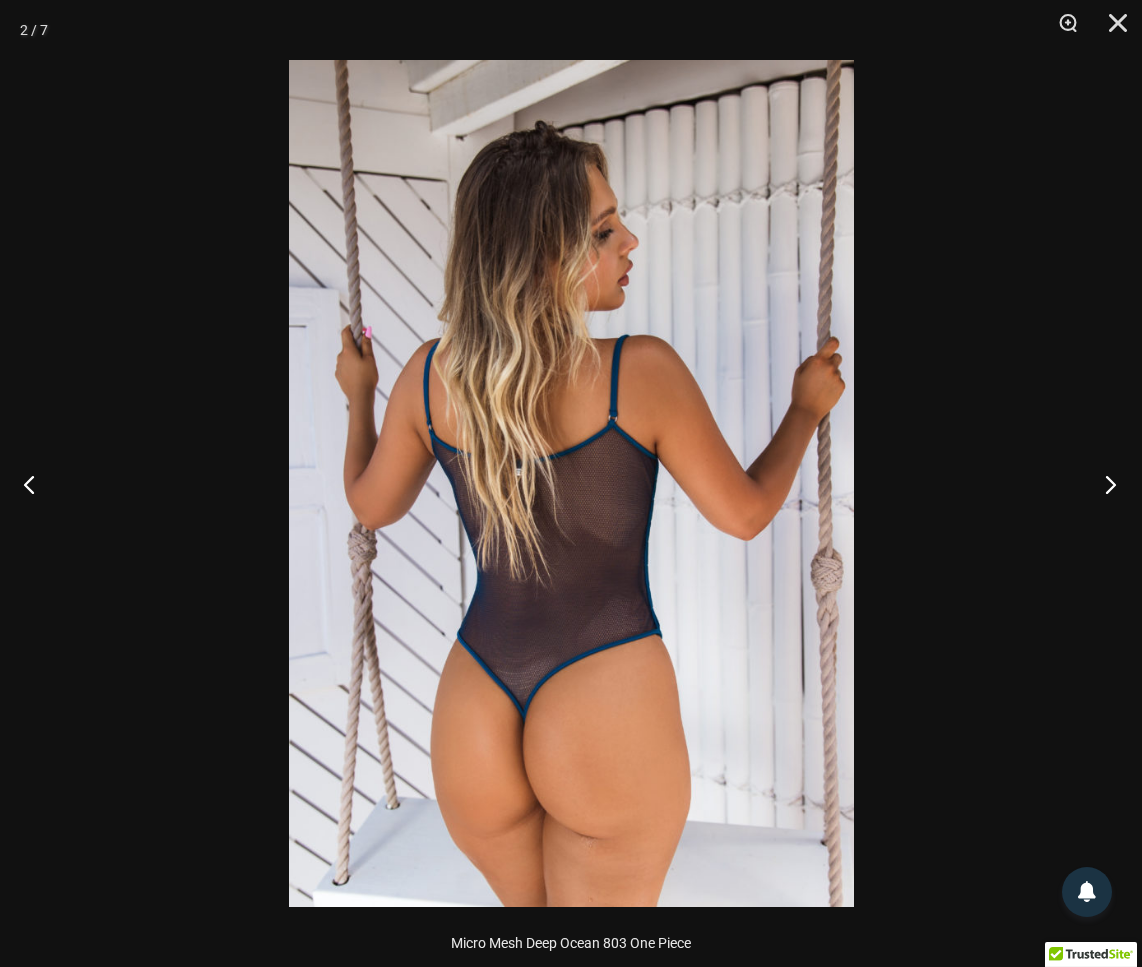 click at bounding box center [1104, 484] 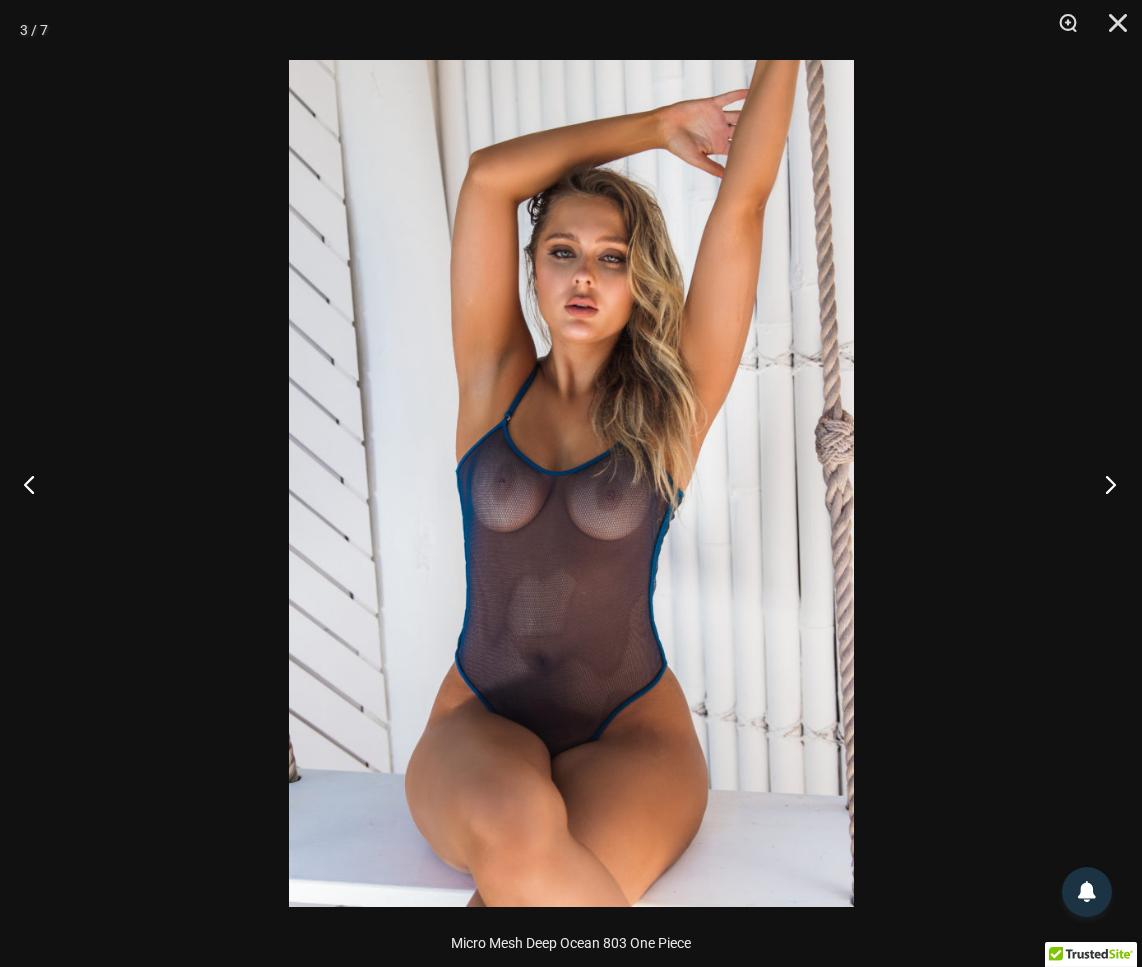 click at bounding box center (1104, 484) 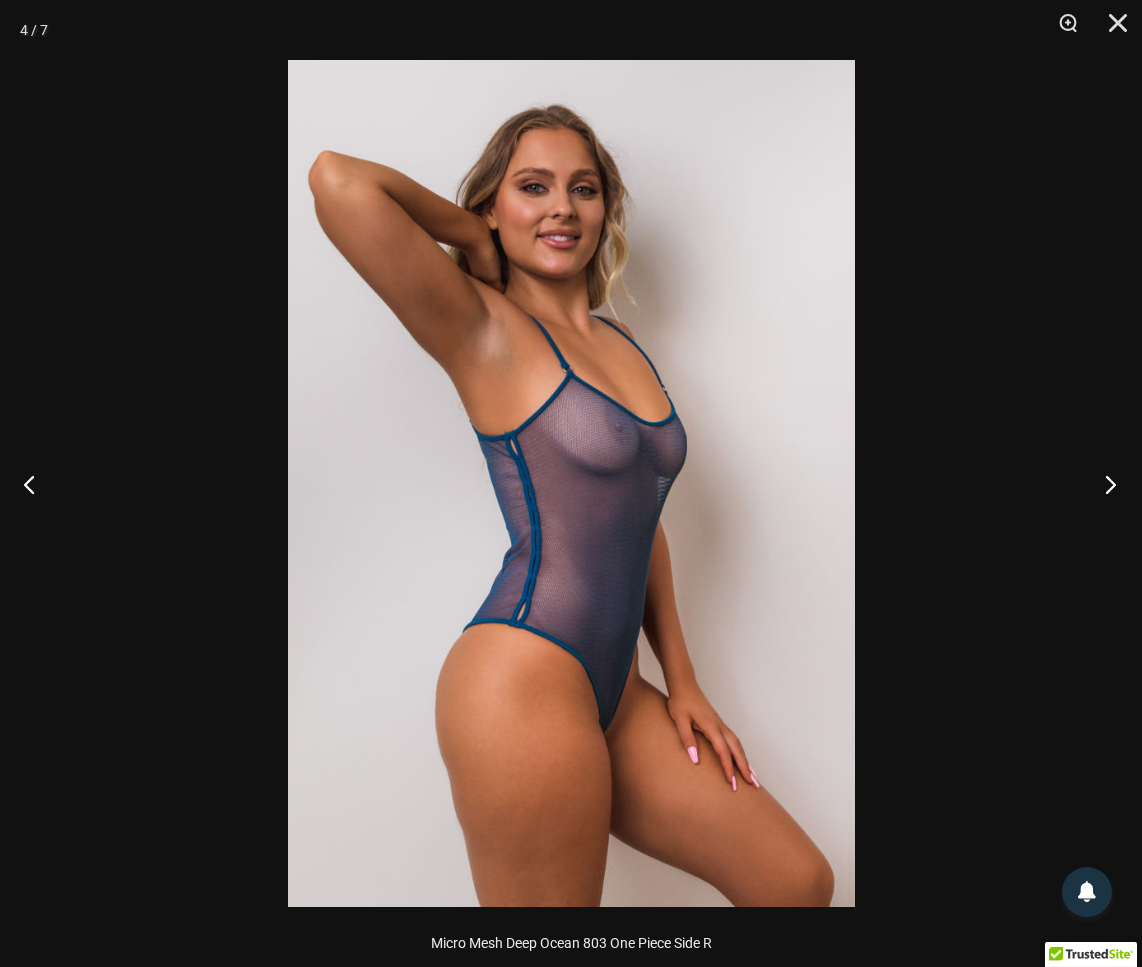 click at bounding box center [1104, 484] 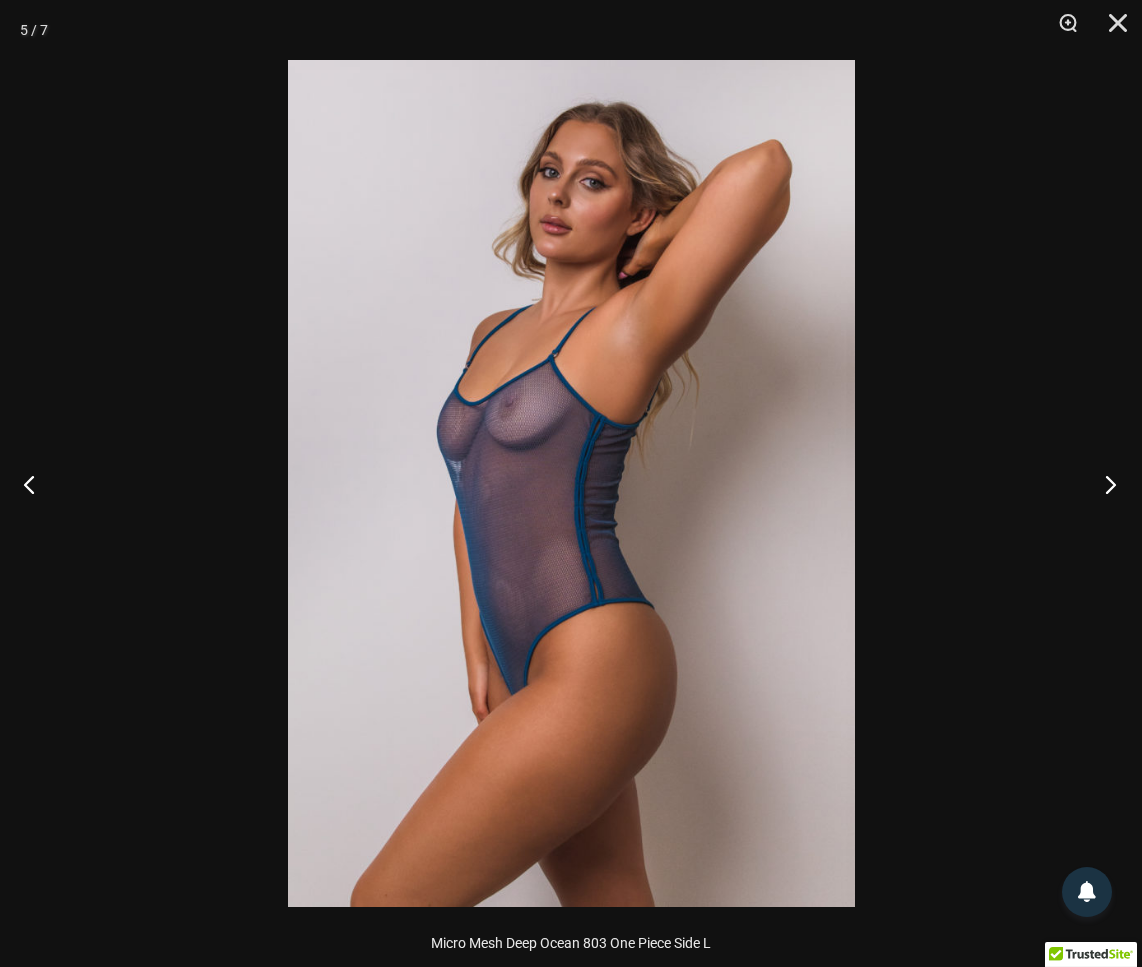 click at bounding box center [1104, 484] 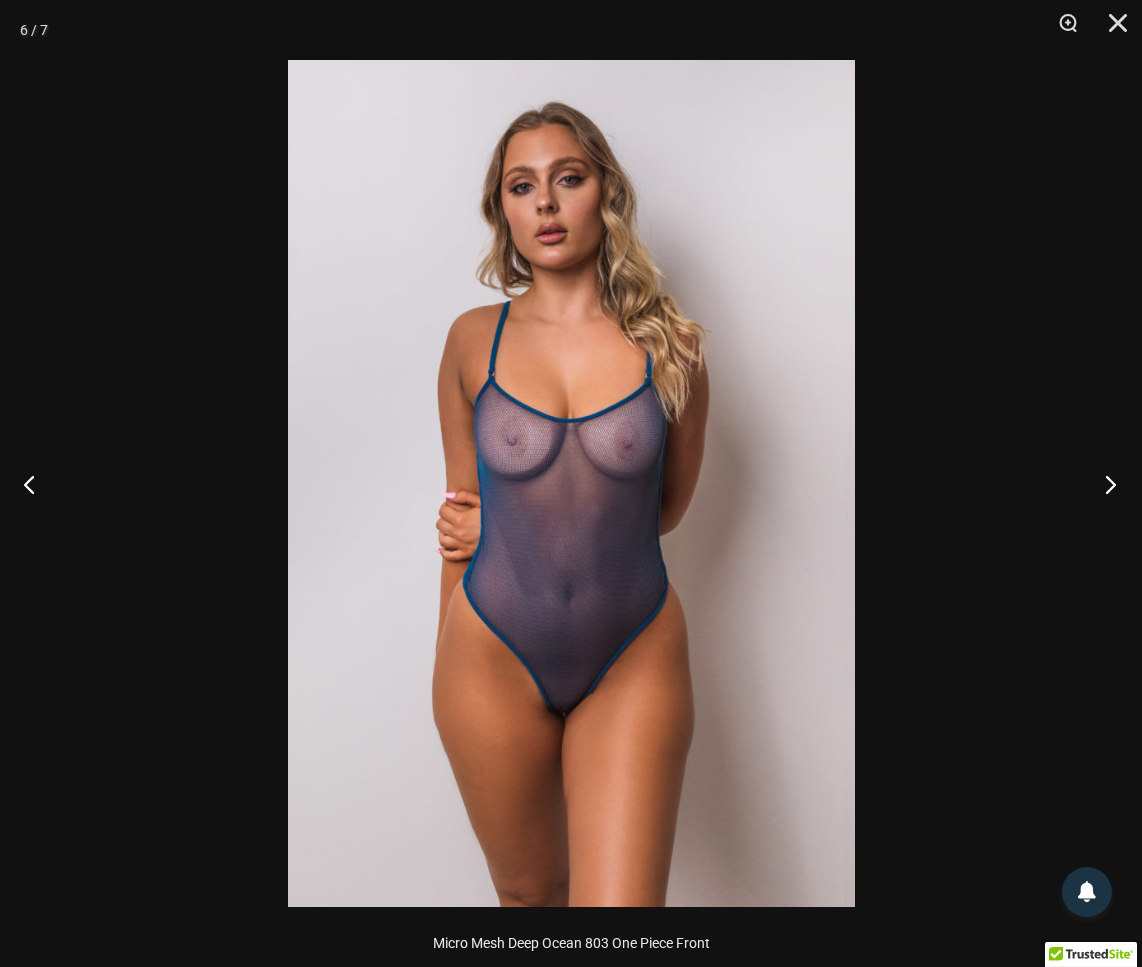 click at bounding box center [1104, 484] 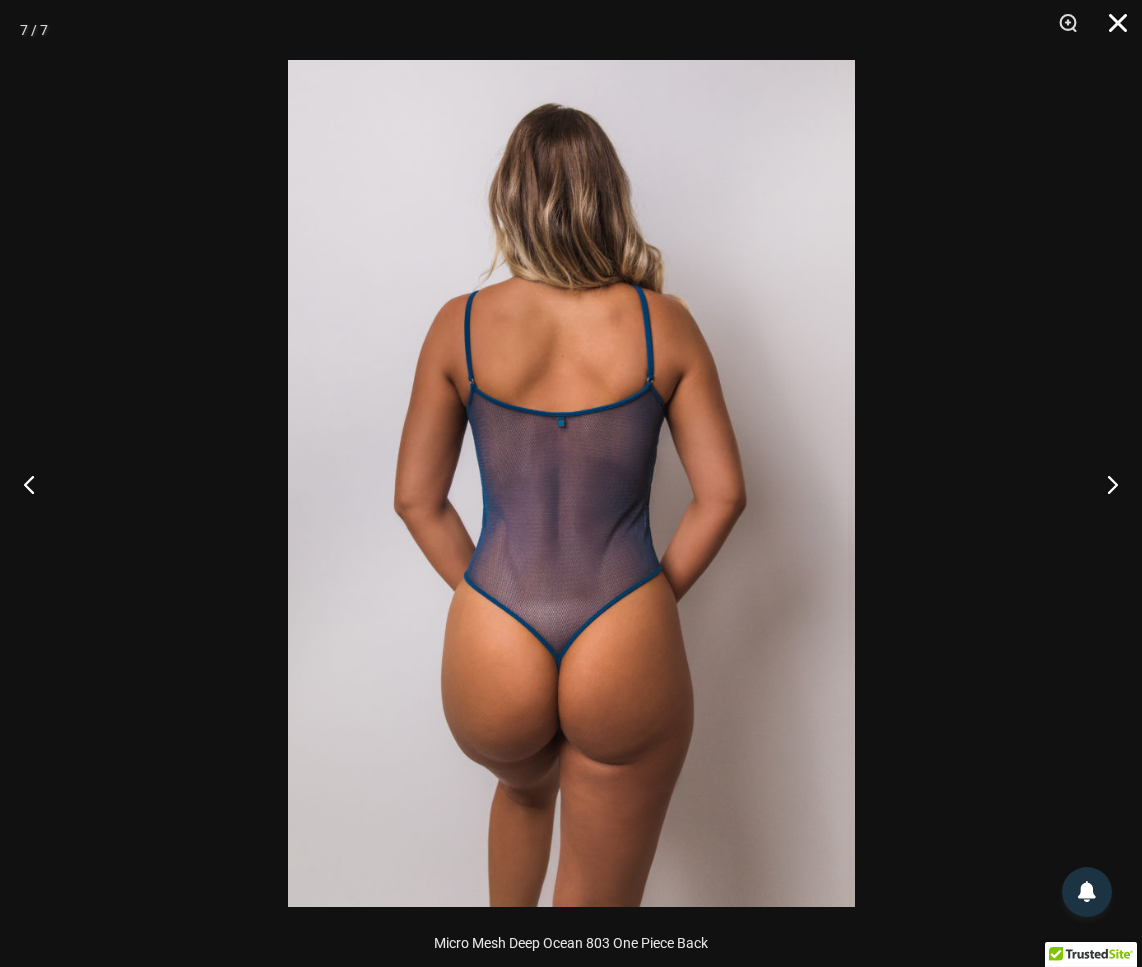 click at bounding box center [1111, 30] 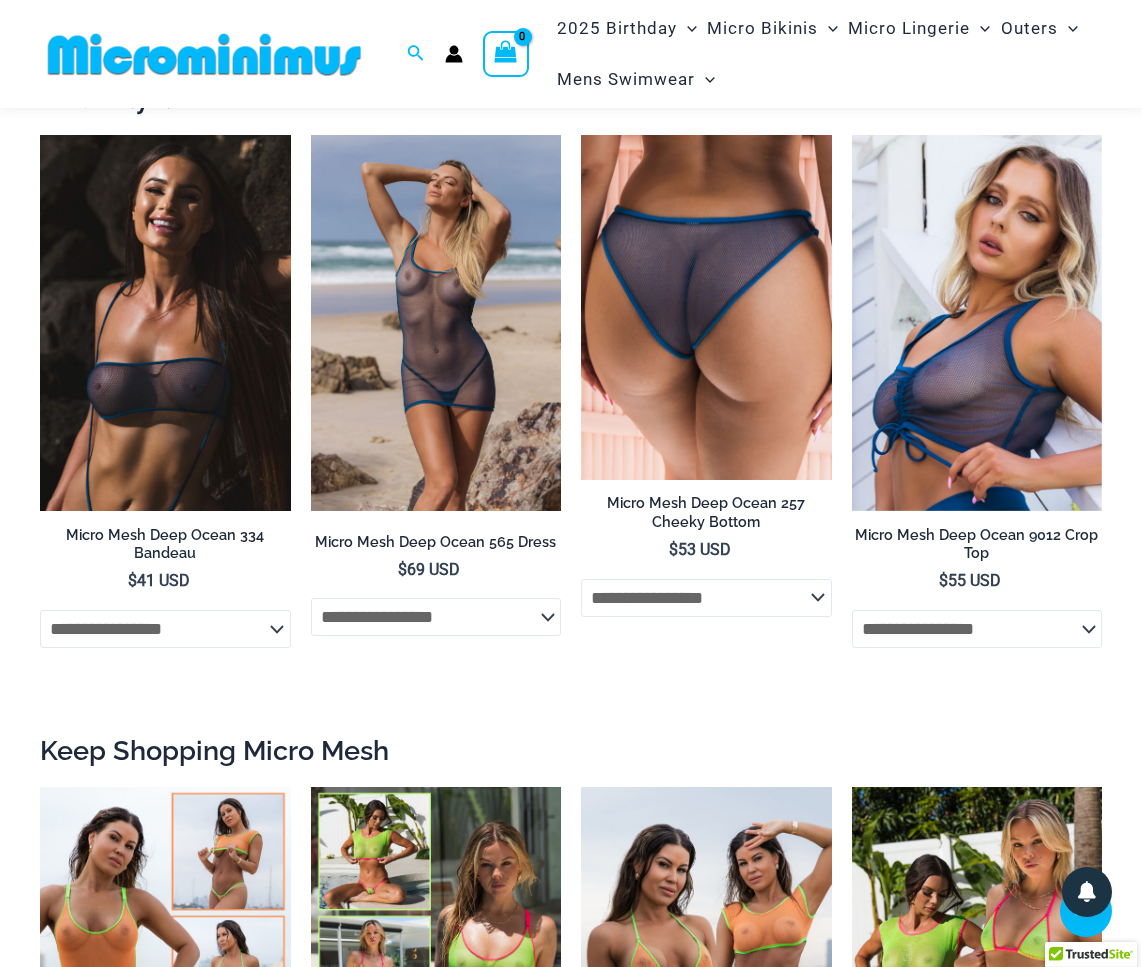 scroll, scrollTop: 1680, scrollLeft: 0, axis: vertical 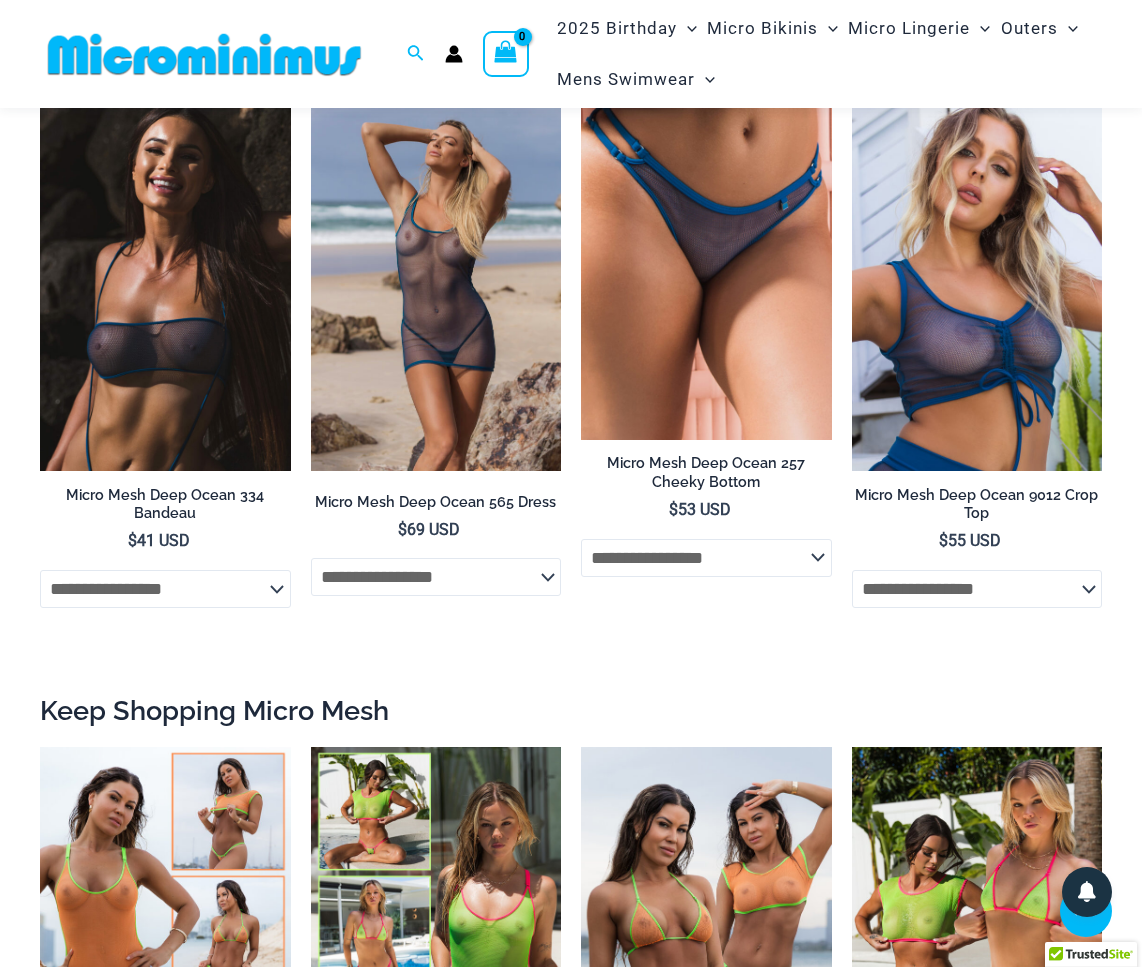 click at bounding box center [977, 283] 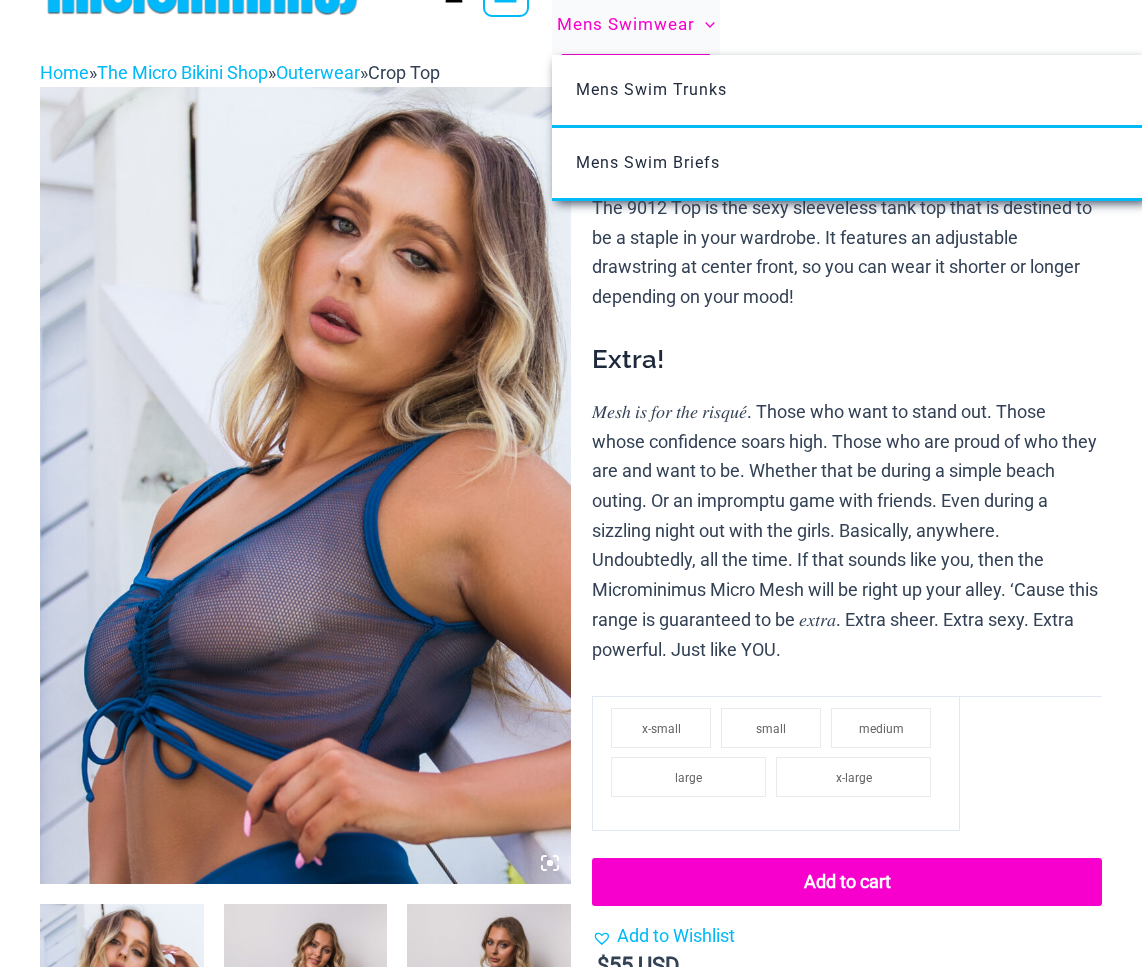 scroll, scrollTop: 100, scrollLeft: 0, axis: vertical 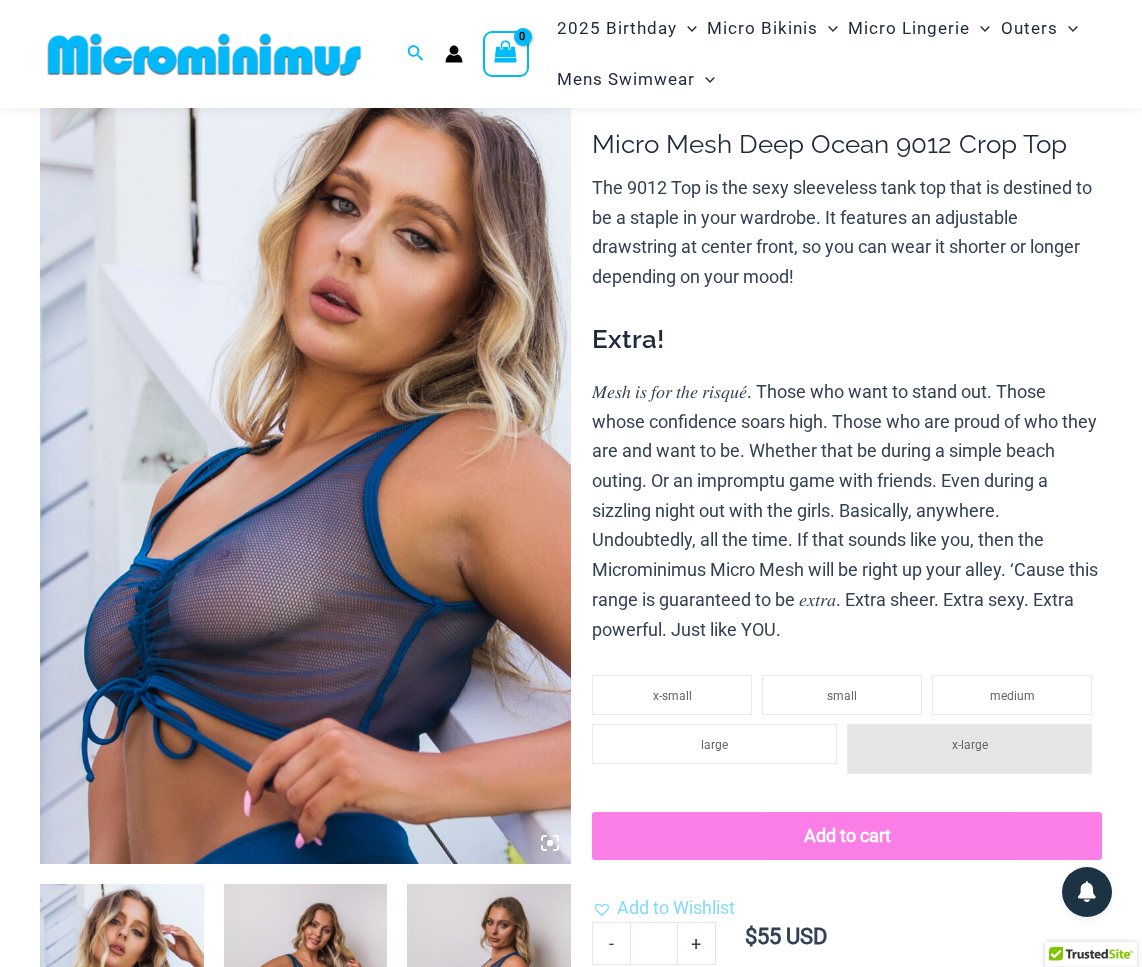 click at bounding box center [305, 465] 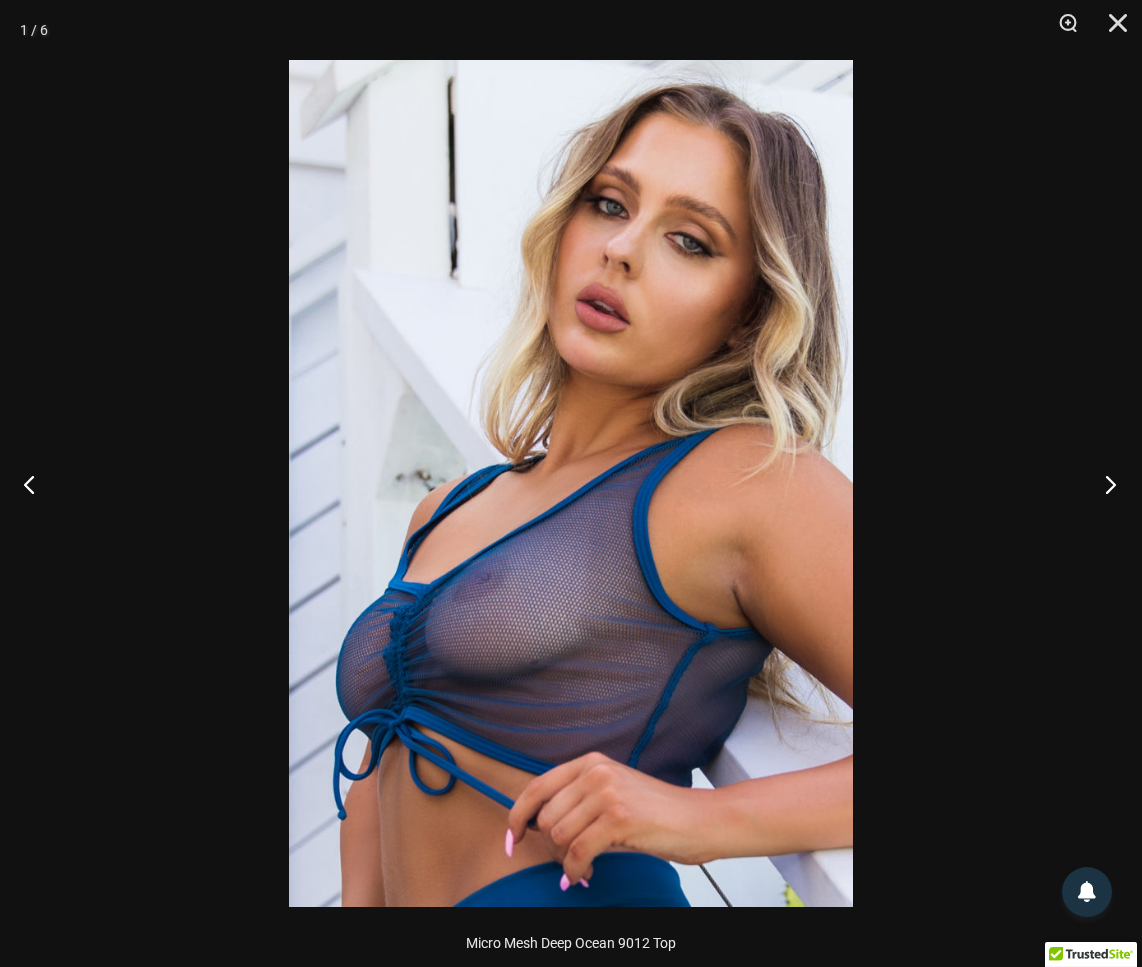 click at bounding box center (1104, 484) 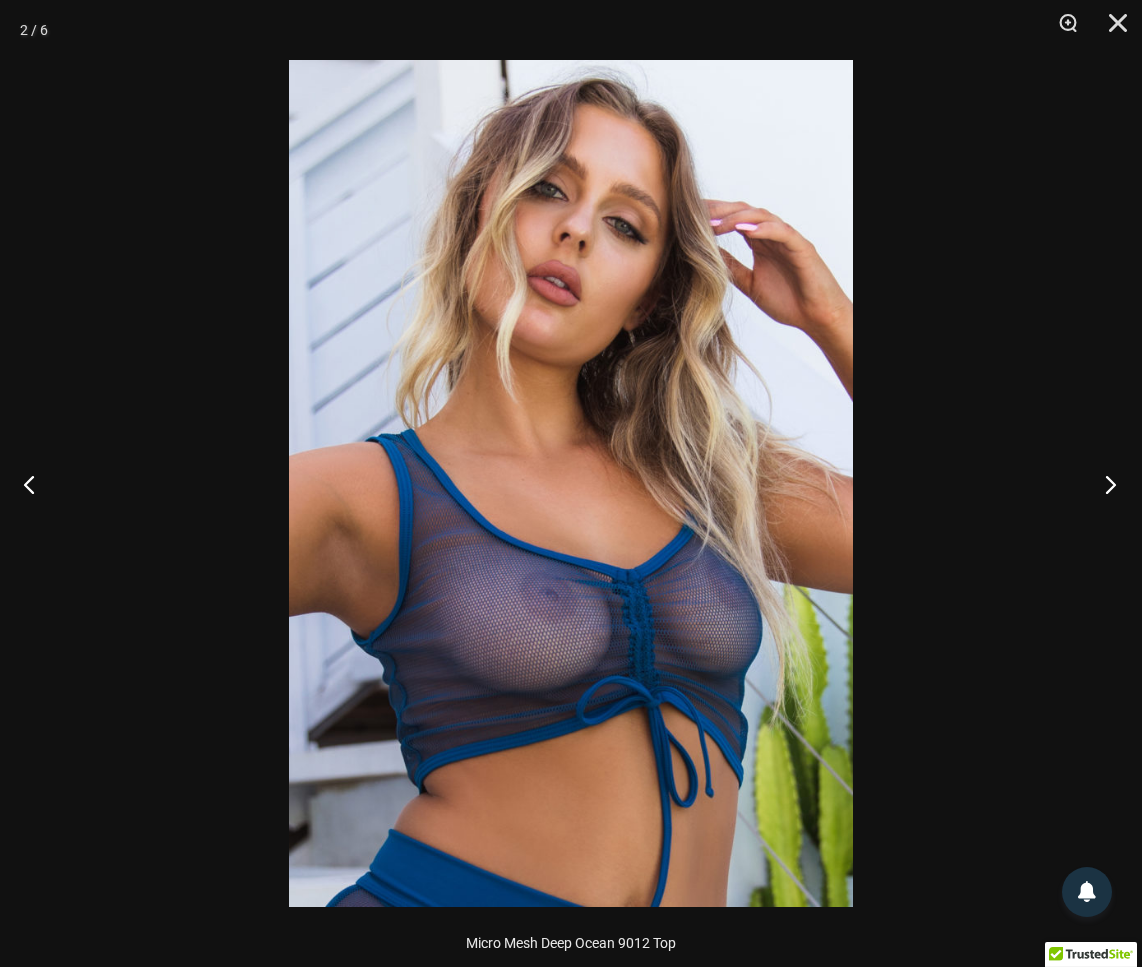 click at bounding box center (1104, 484) 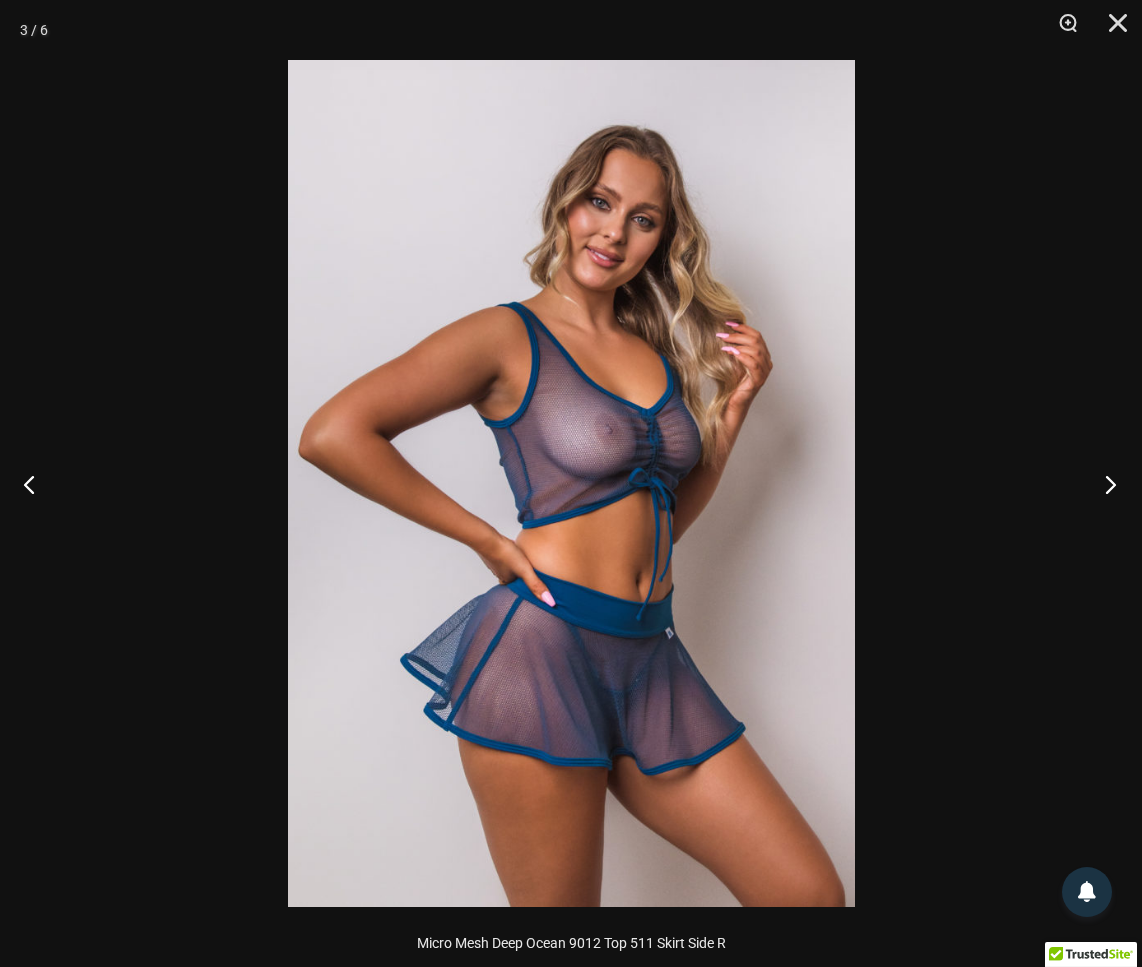 click at bounding box center [1104, 484] 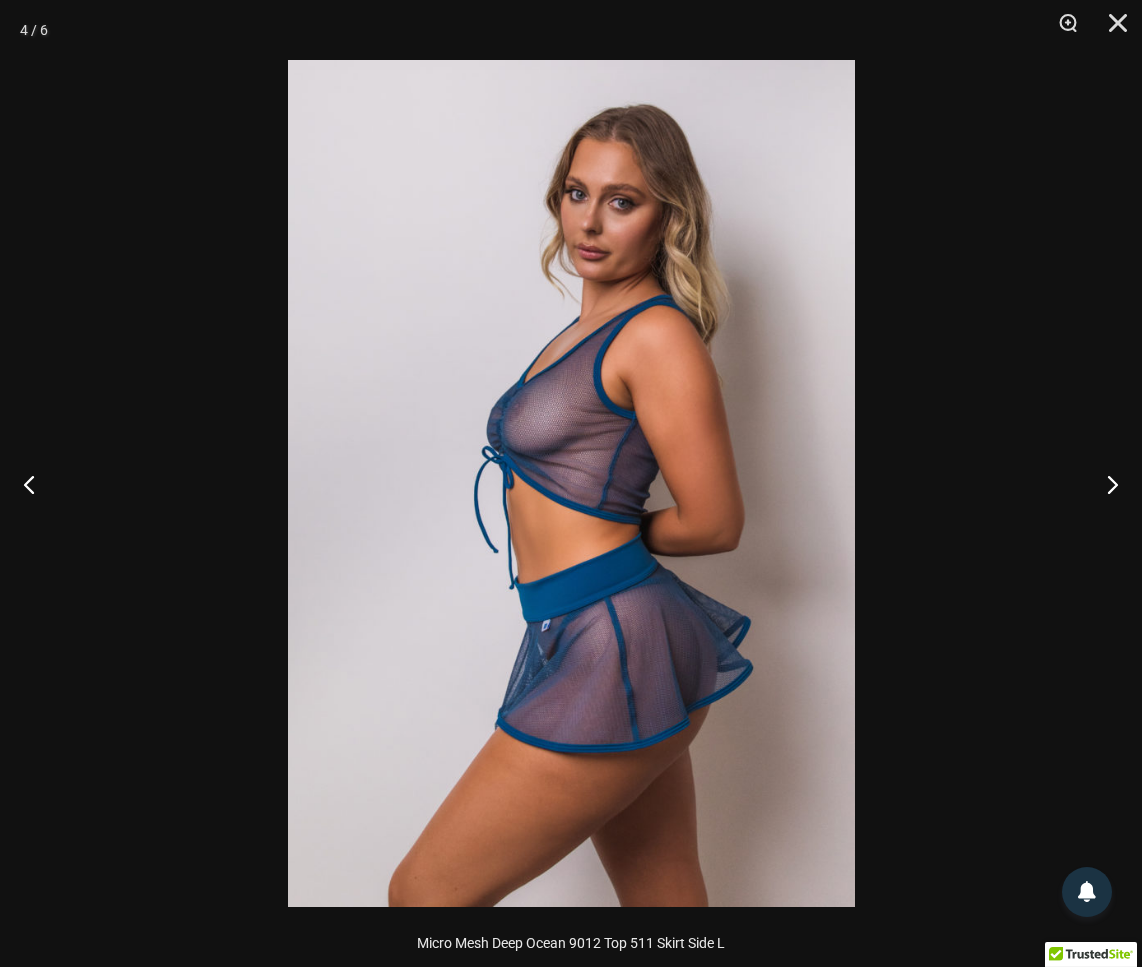 click at bounding box center (1104, 484) 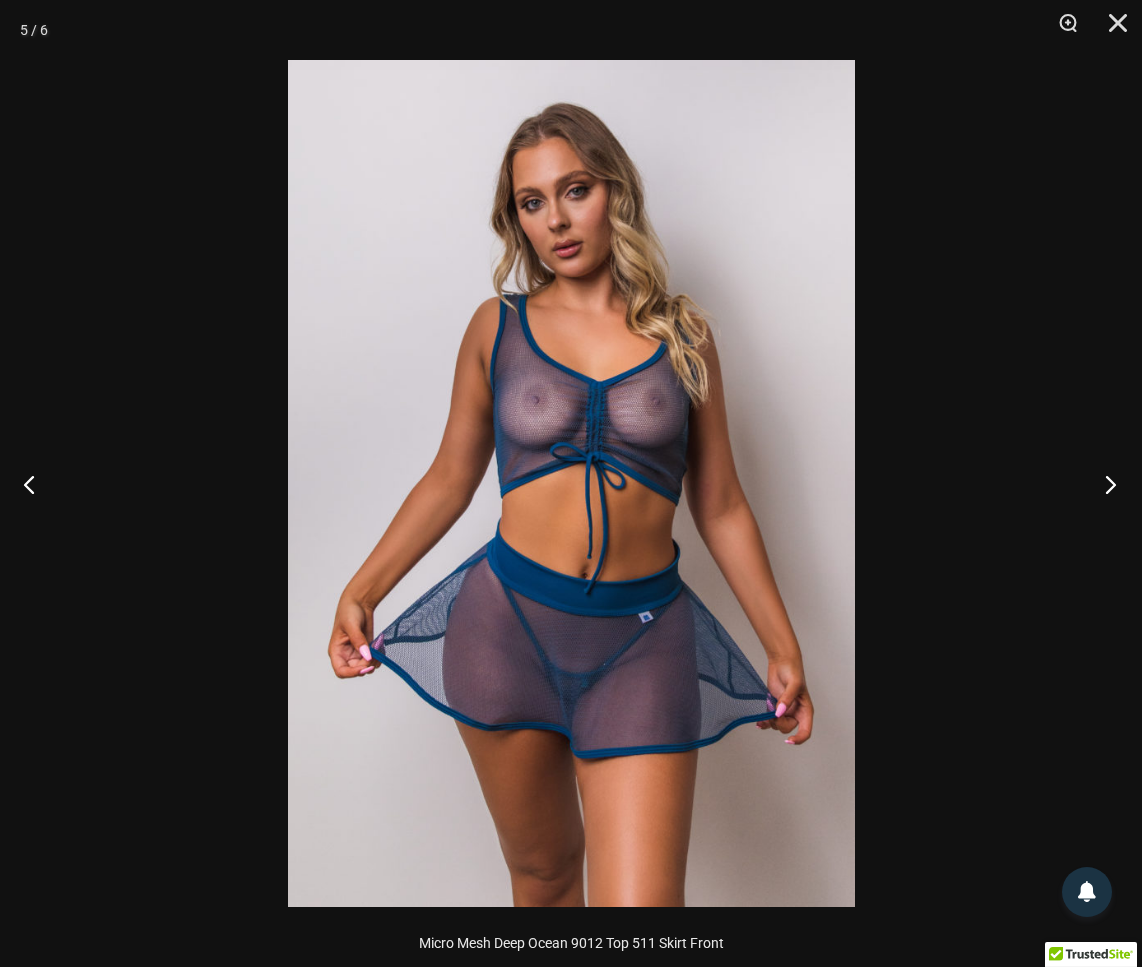 click at bounding box center (1104, 484) 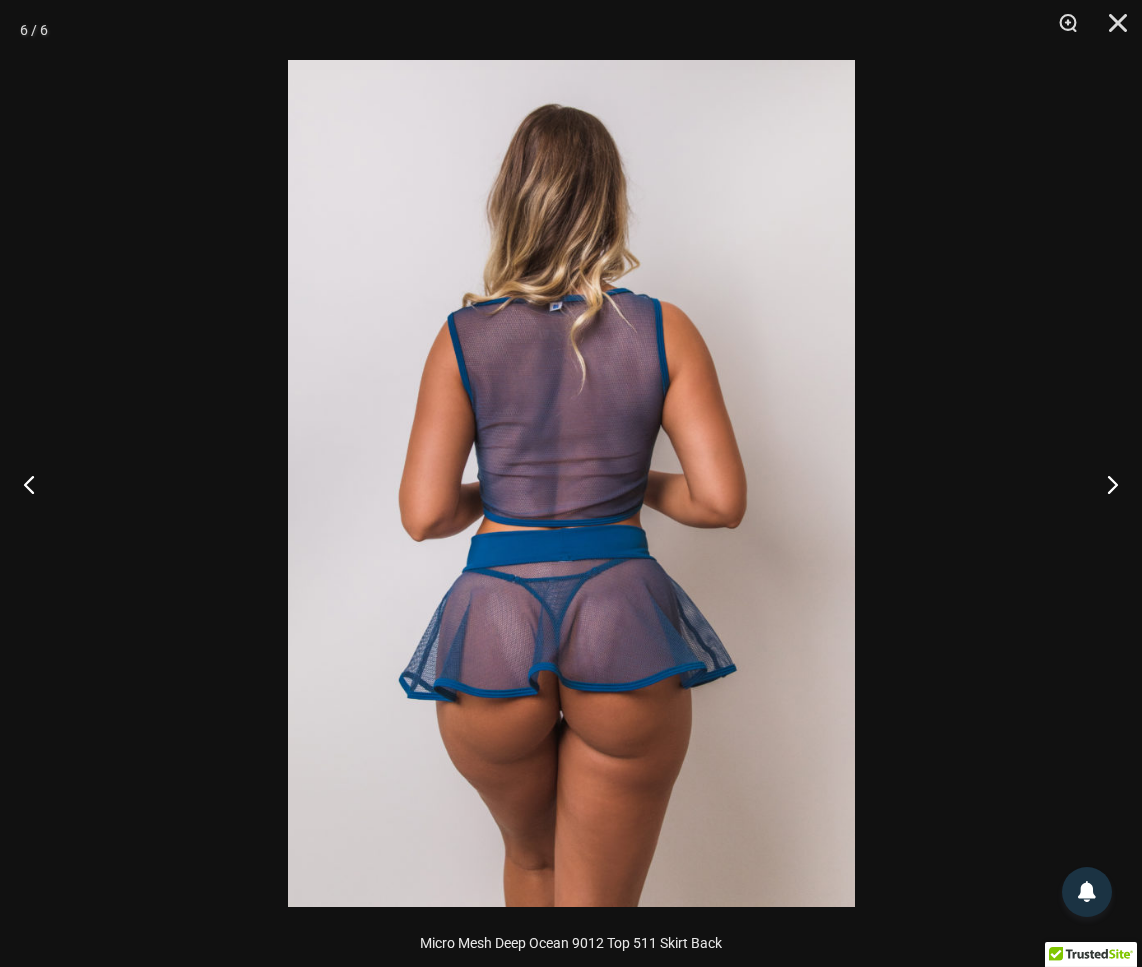 click at bounding box center [571, 483] 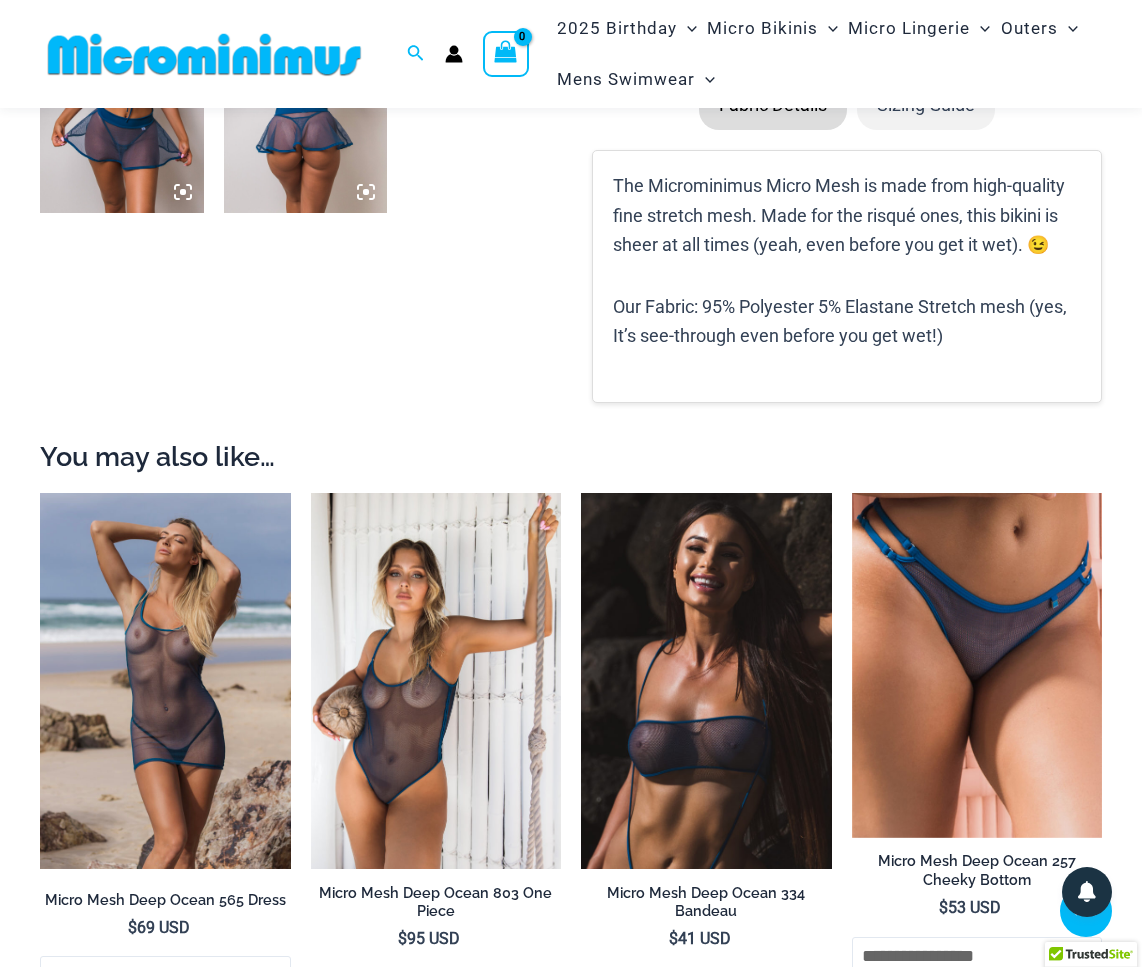 scroll, scrollTop: 1300, scrollLeft: 0, axis: vertical 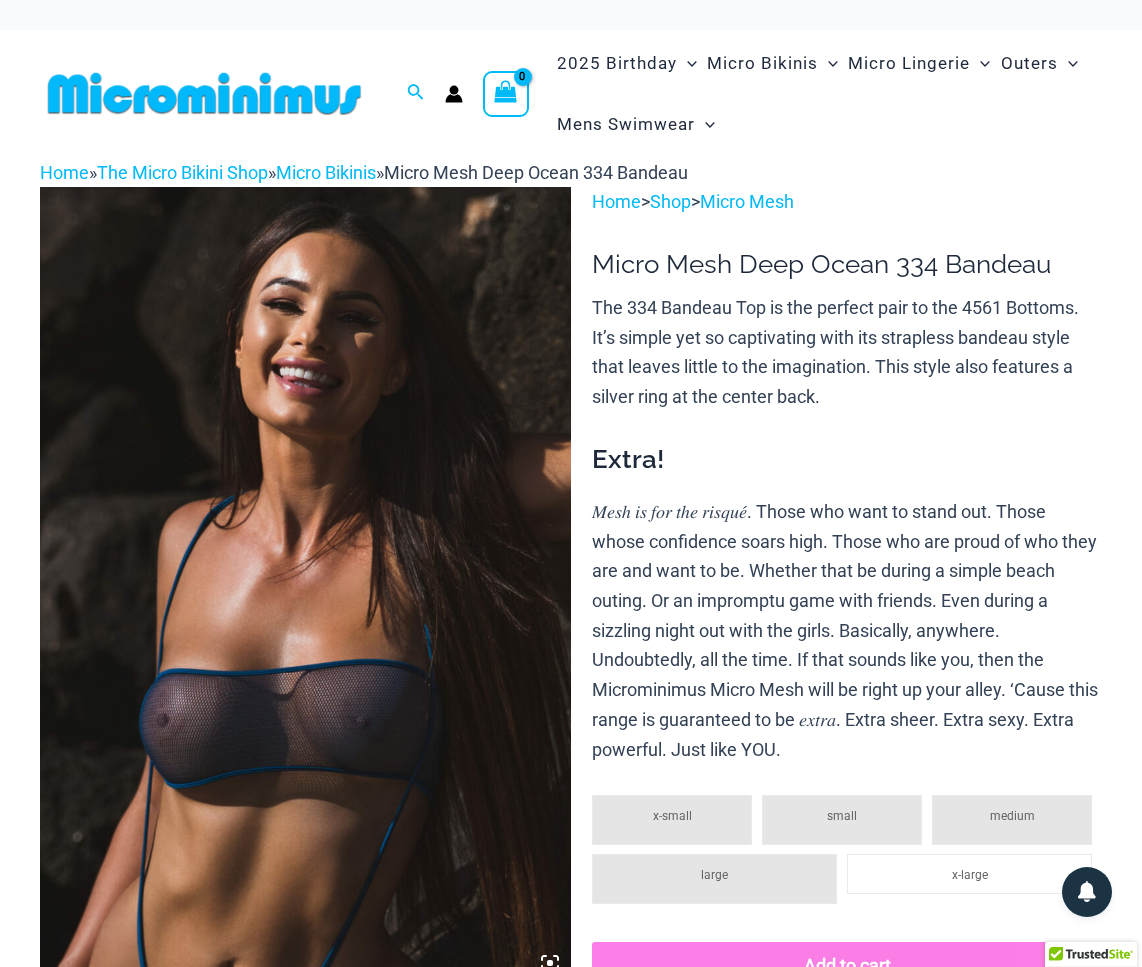 click at bounding box center (305, 585) 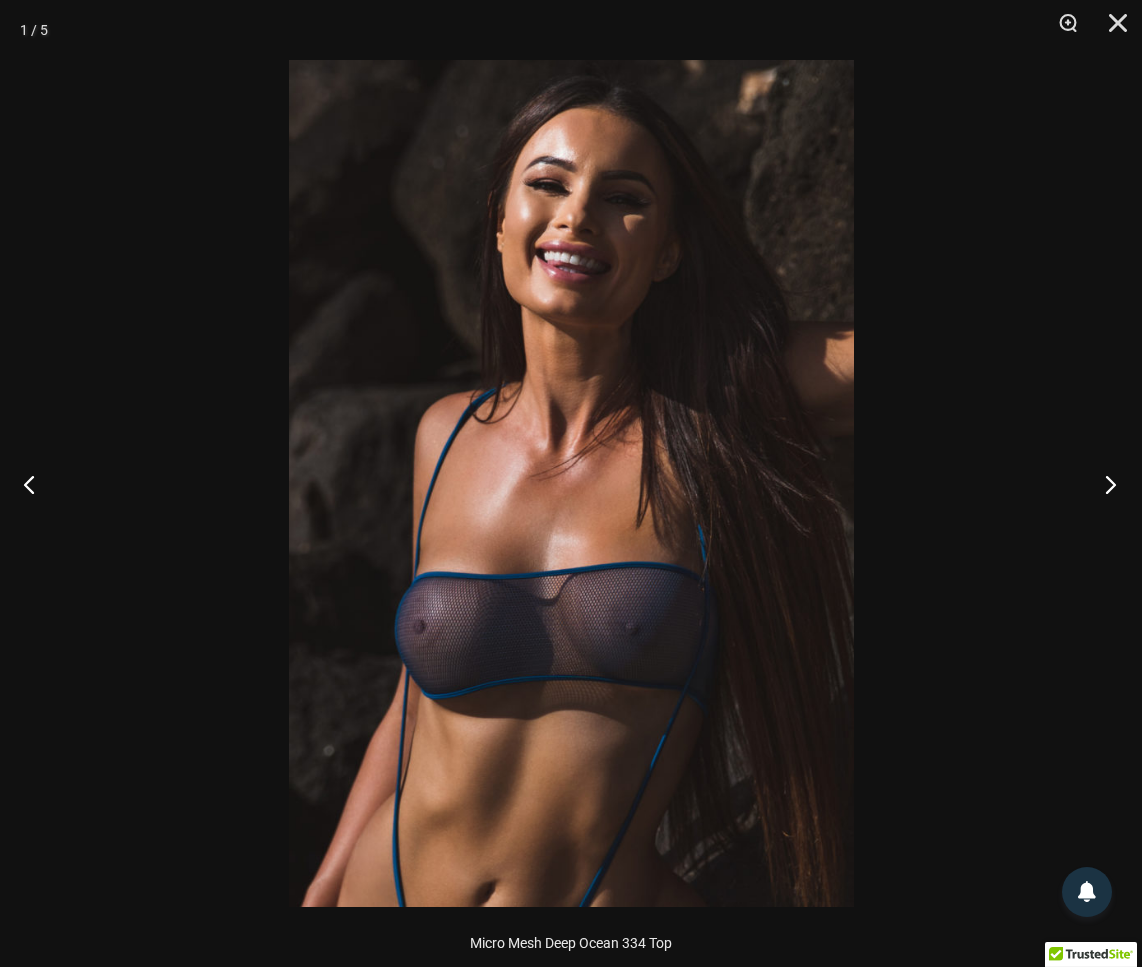 click at bounding box center [1104, 484] 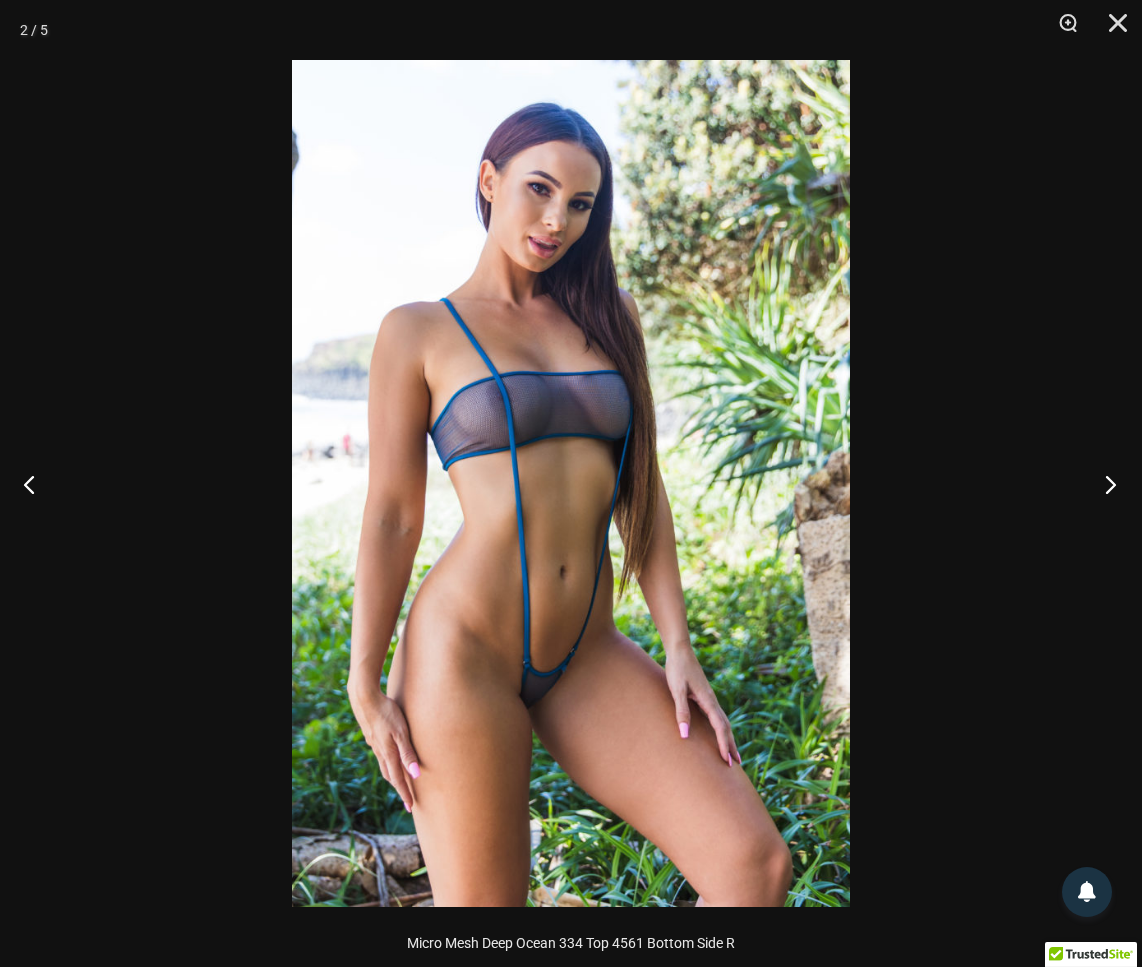 click at bounding box center [1104, 484] 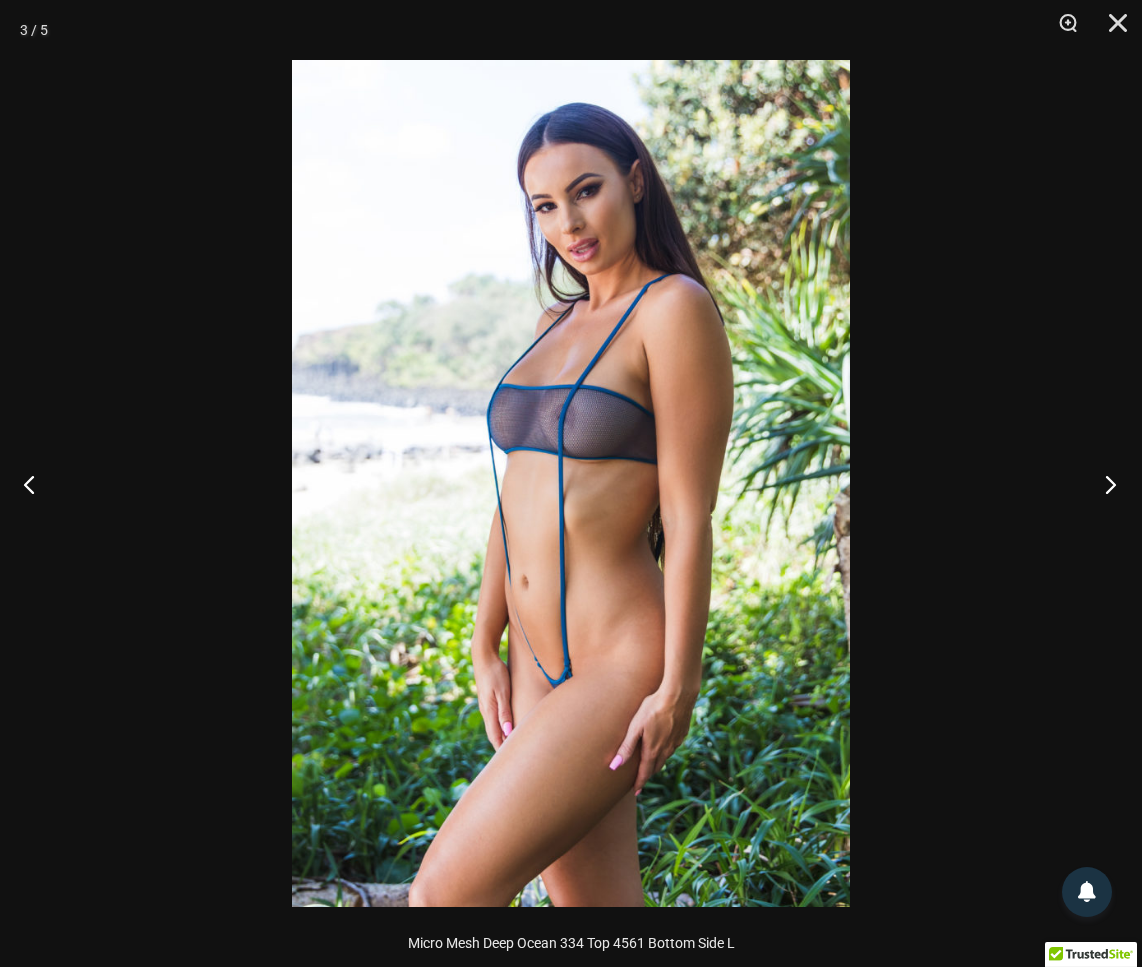 click at bounding box center (1104, 484) 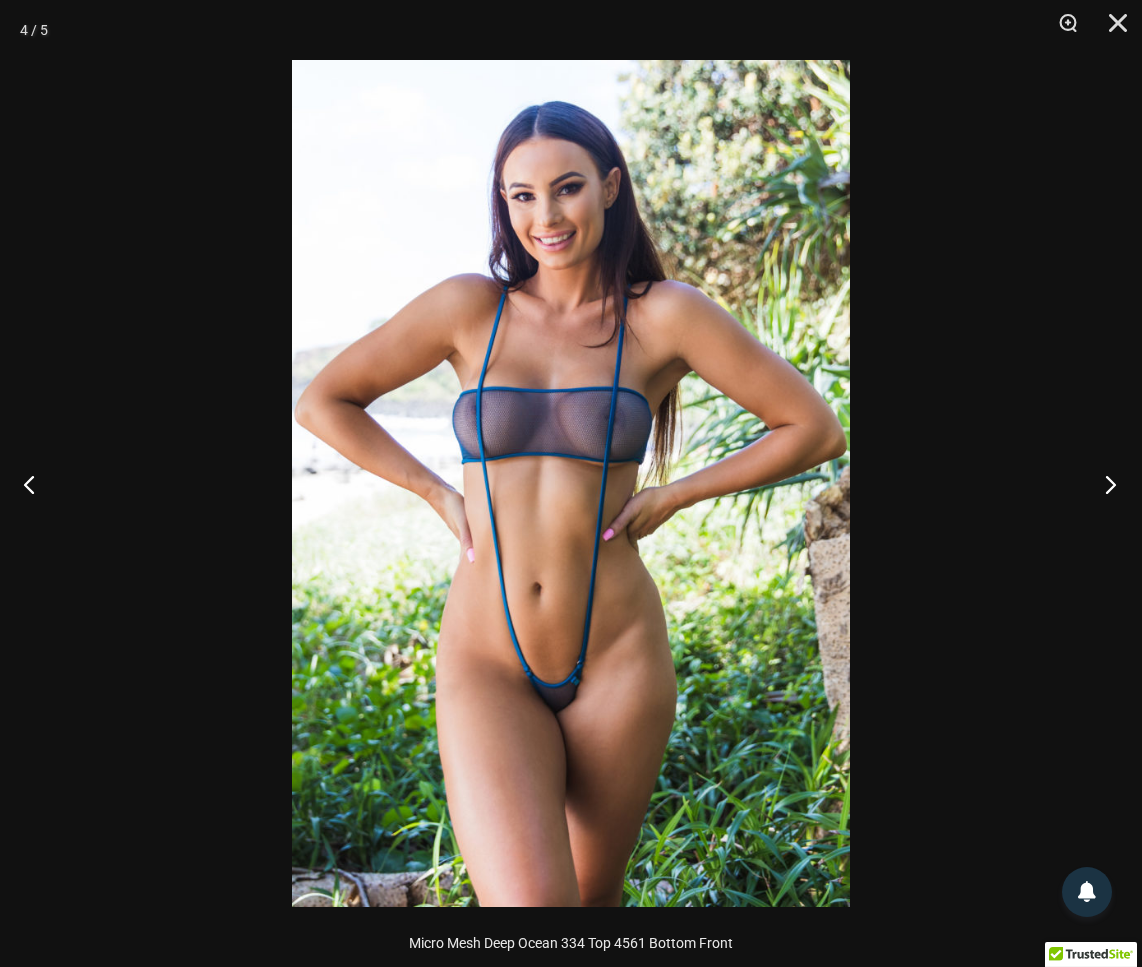 click at bounding box center [1104, 484] 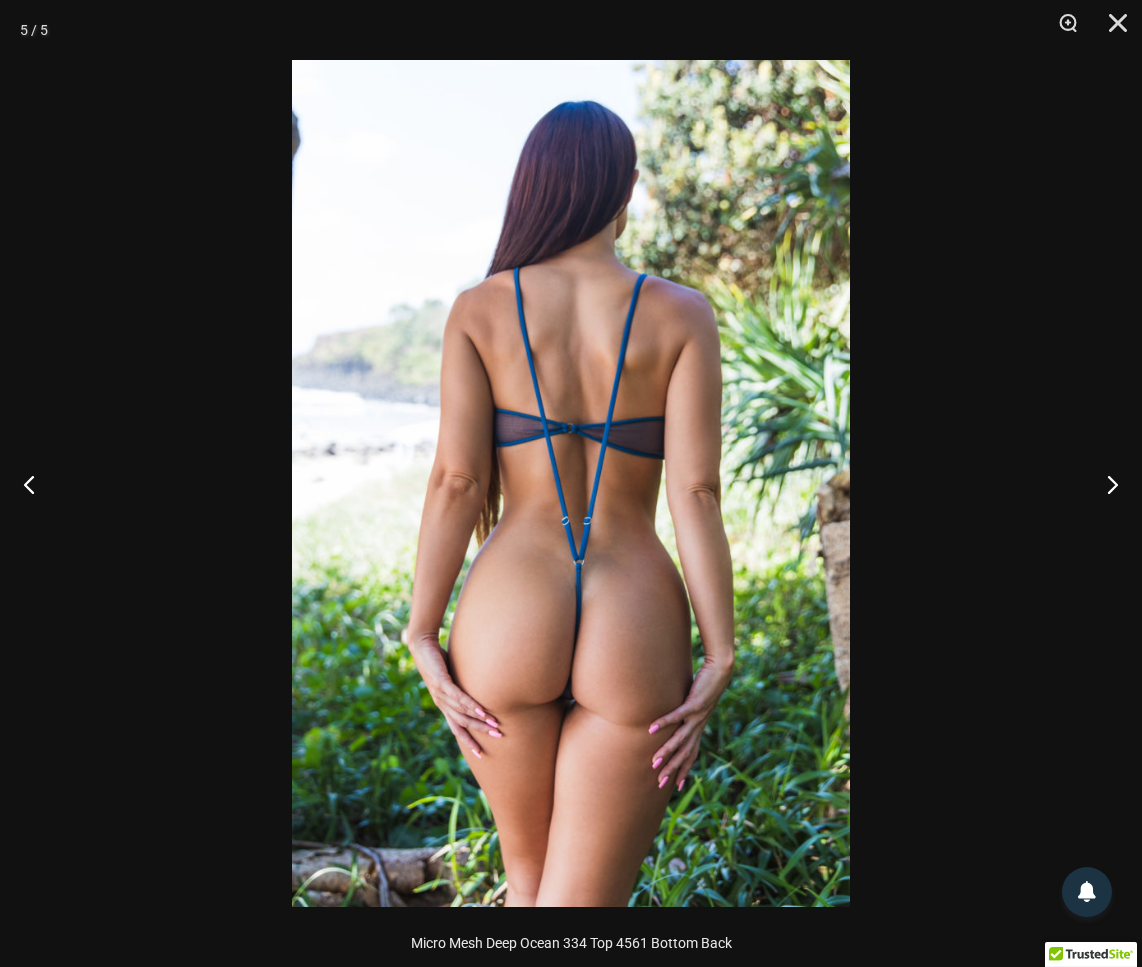 click at bounding box center [571, 483] 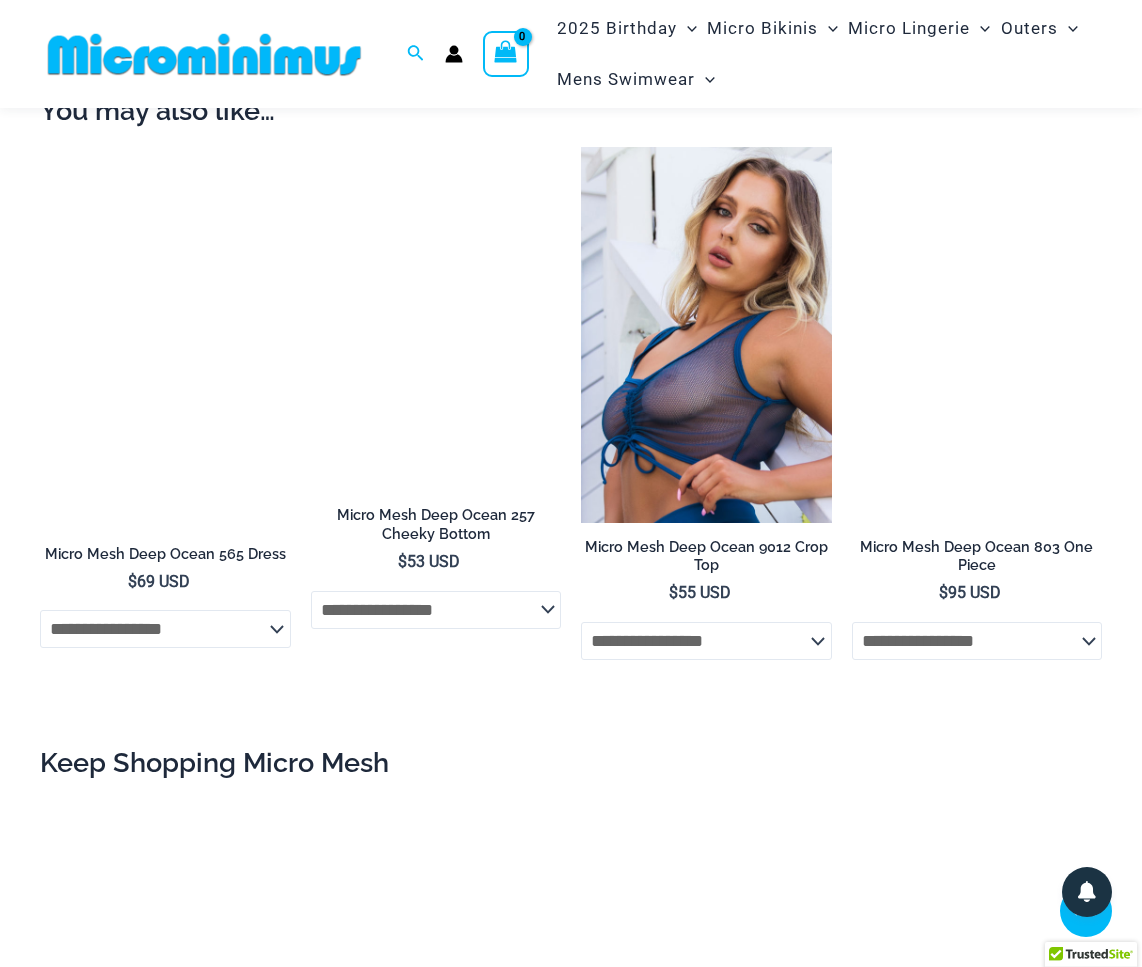 scroll, scrollTop: 1680, scrollLeft: 0, axis: vertical 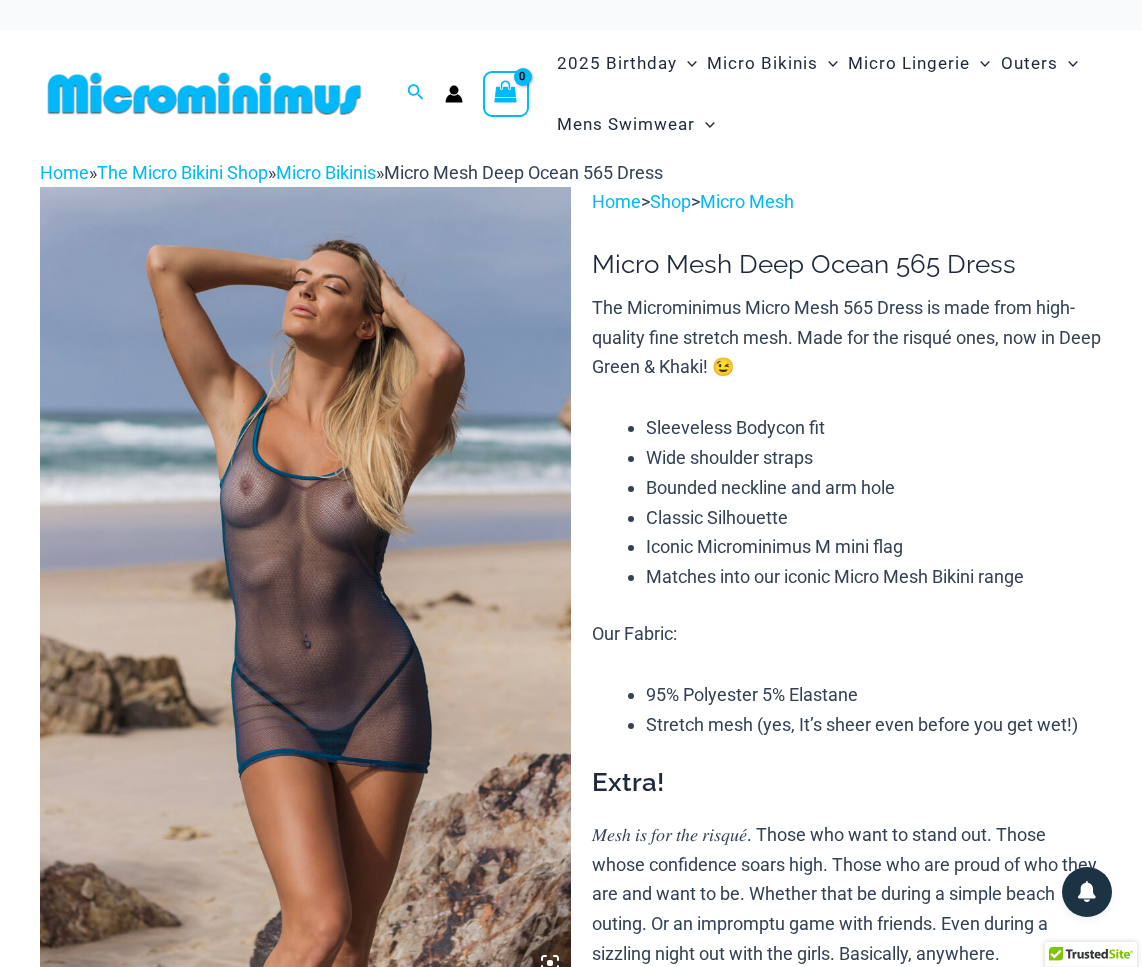 click at bounding box center (305, 585) 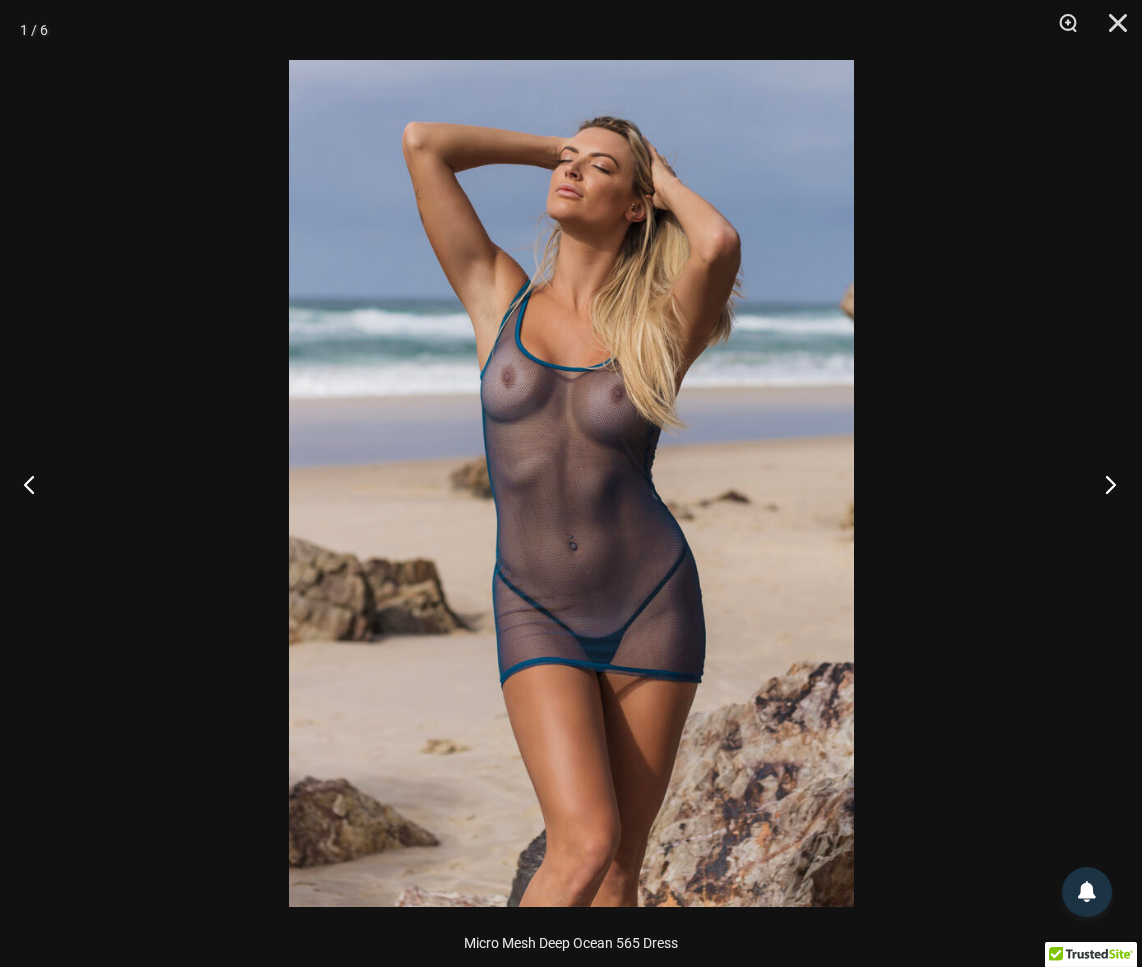 click at bounding box center [1104, 484] 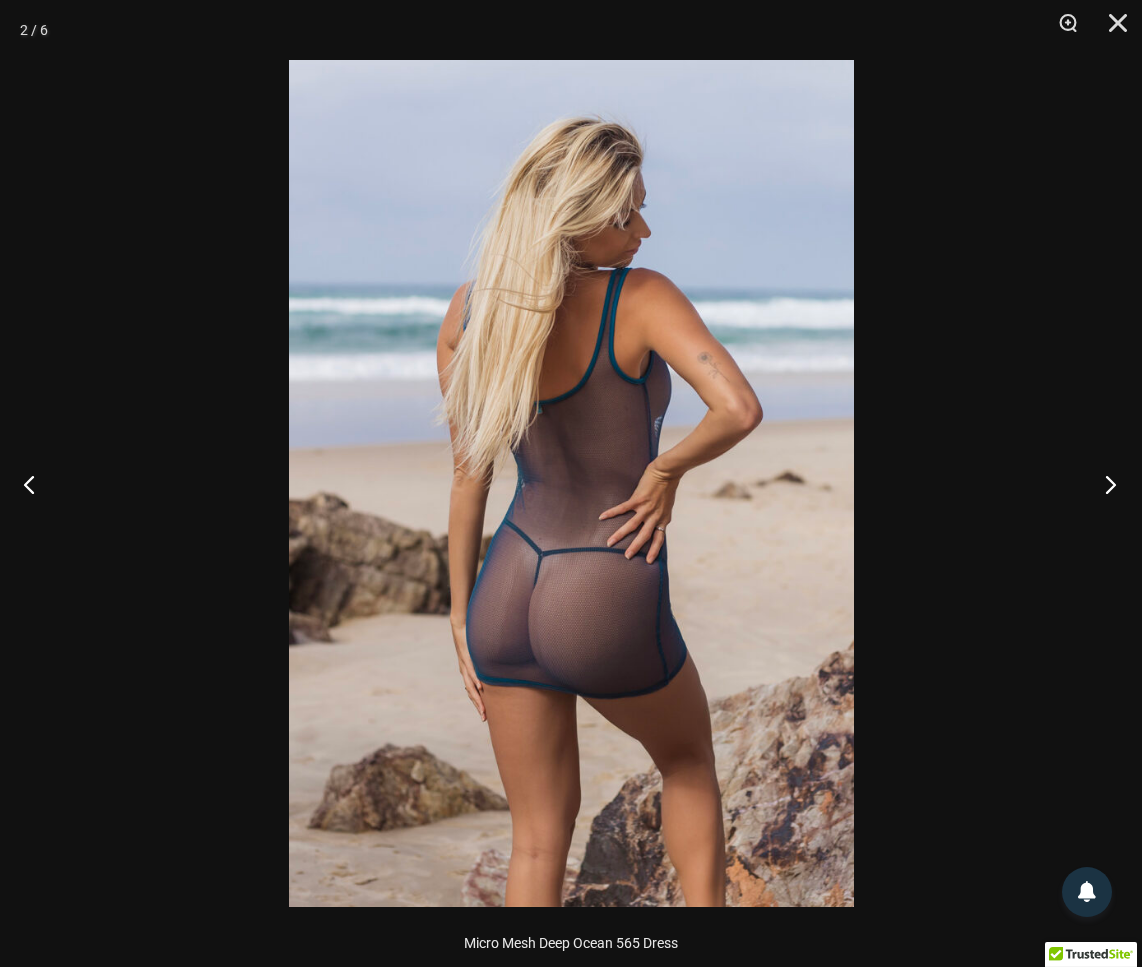 click at bounding box center [1104, 484] 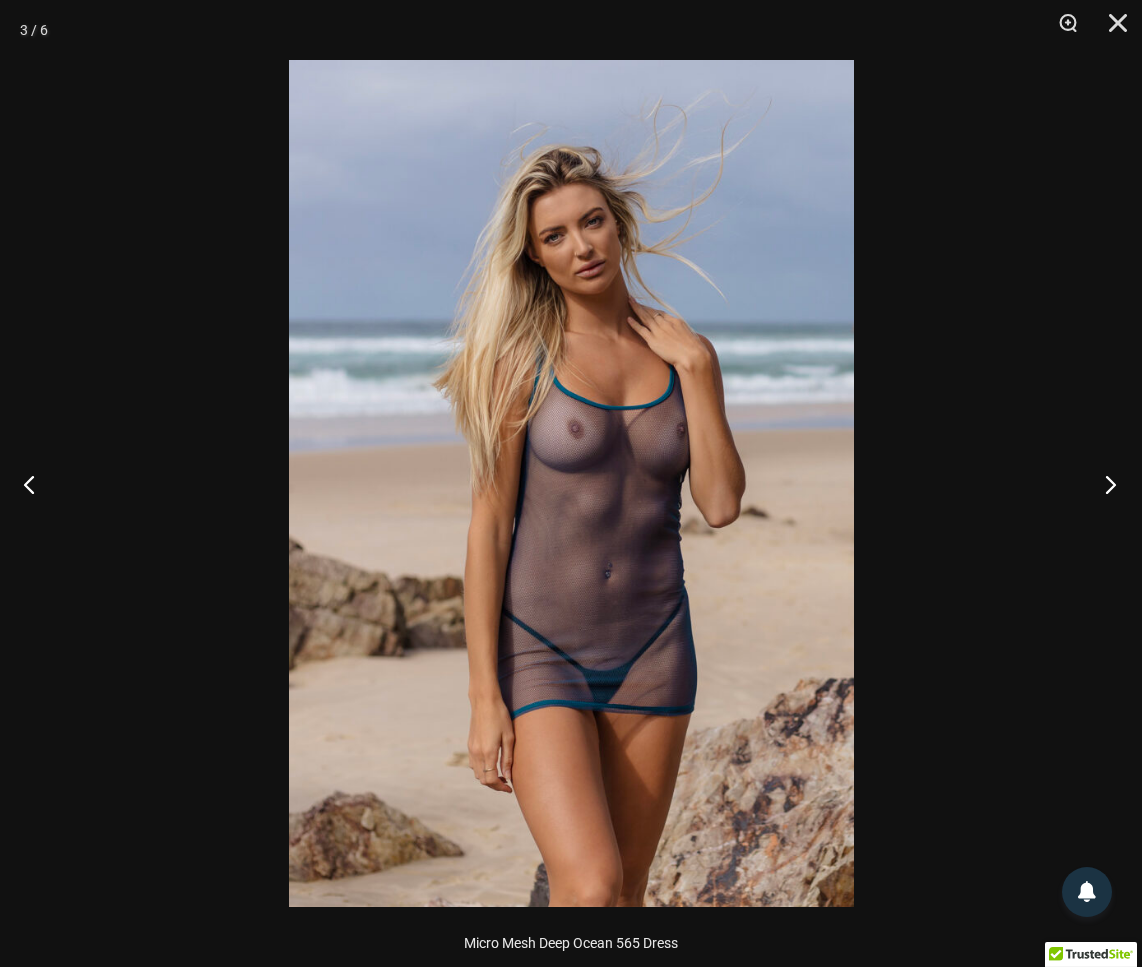 click at bounding box center (1104, 484) 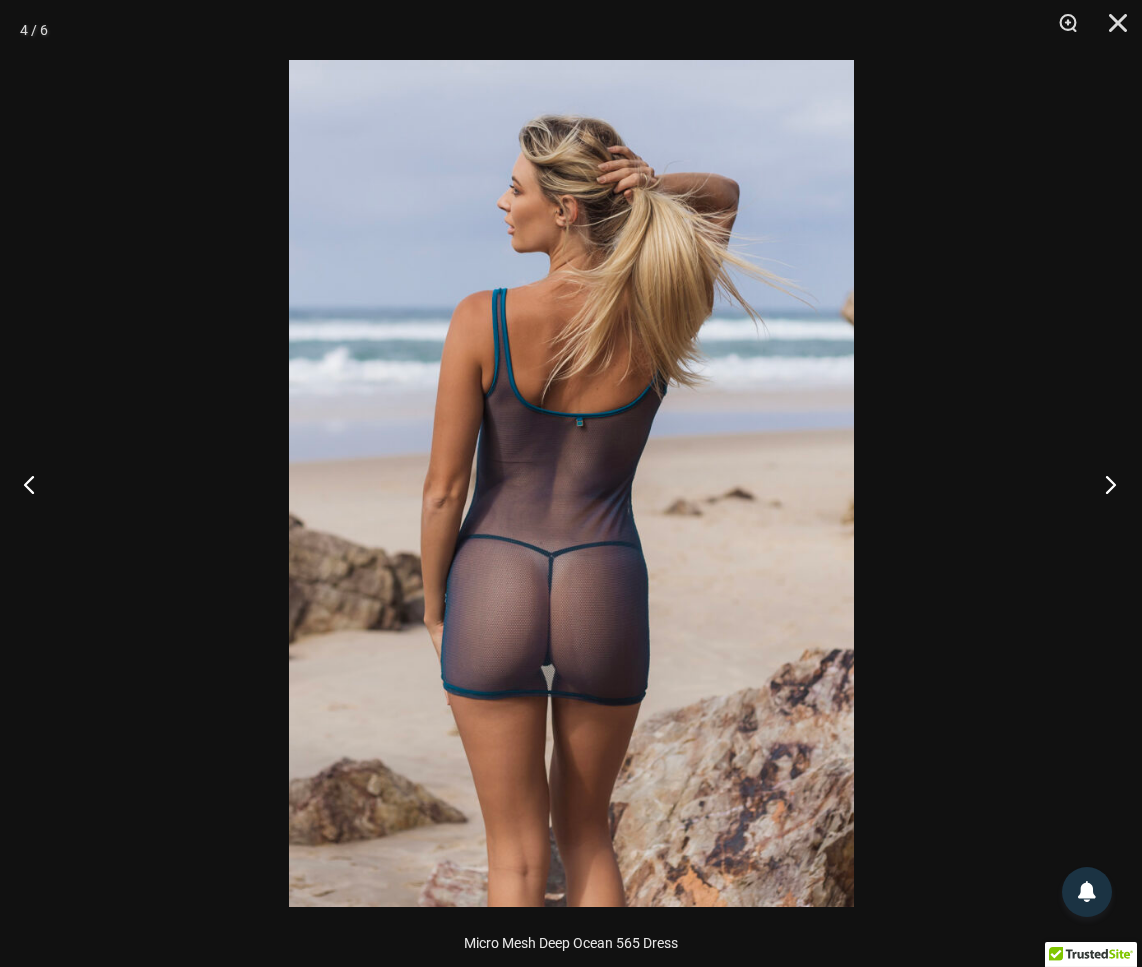 click at bounding box center [1104, 484] 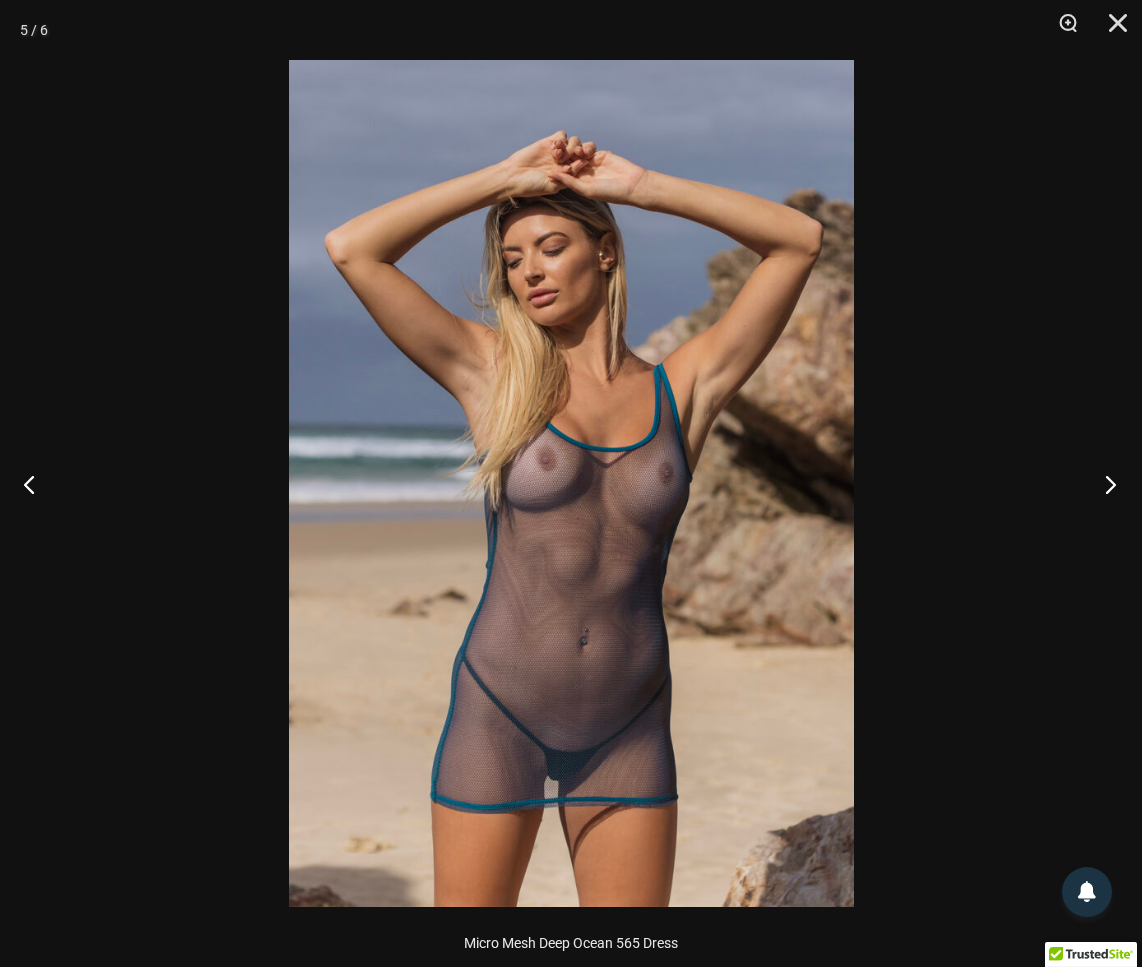 click at bounding box center [1104, 484] 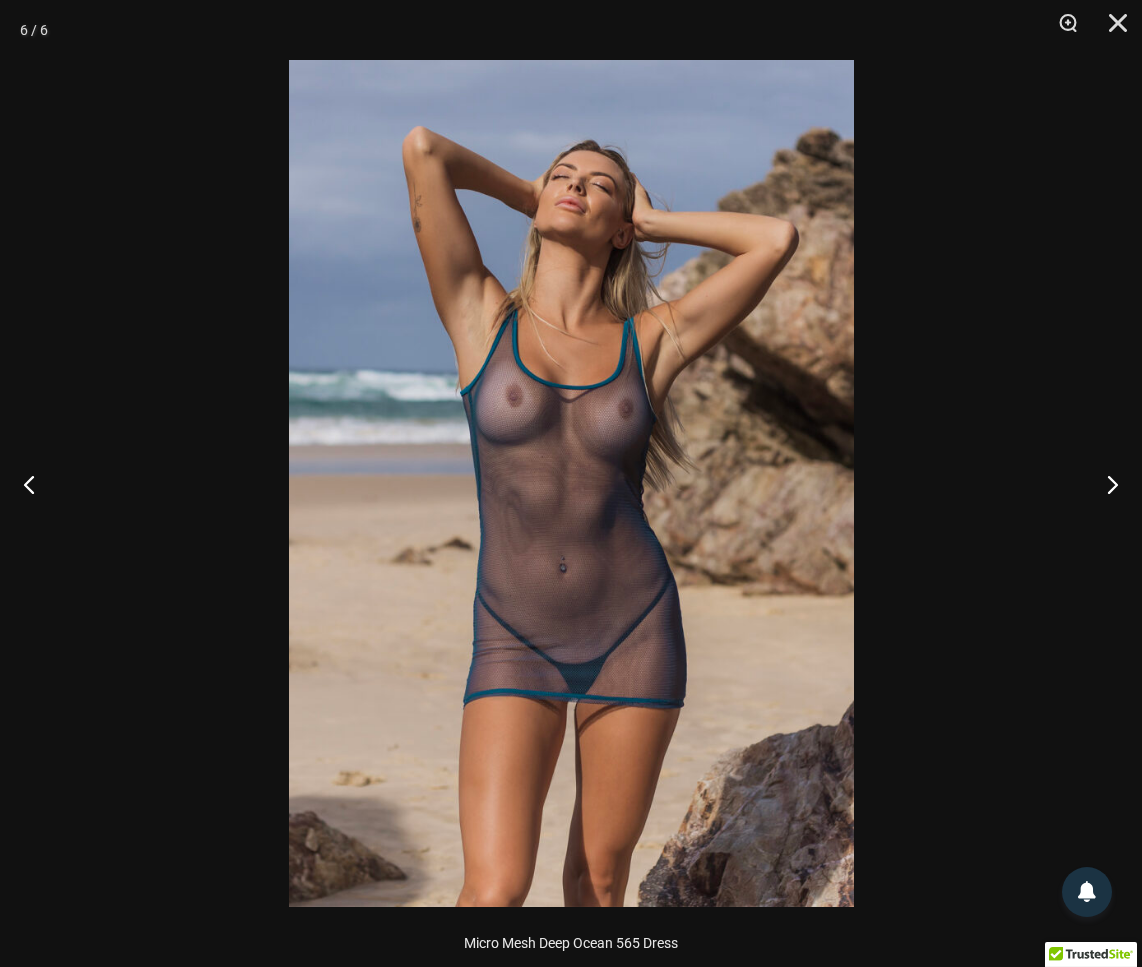 click at bounding box center (571, 483) 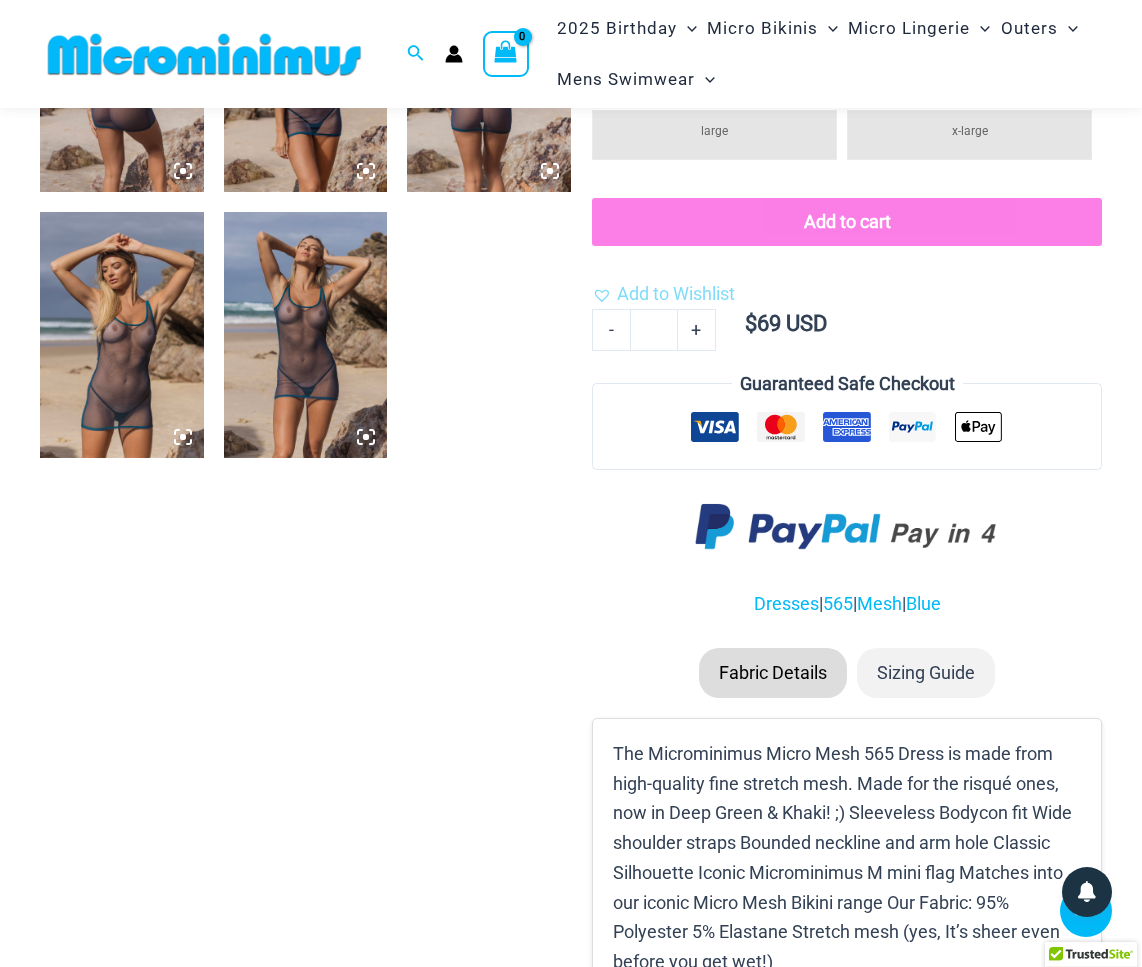 scroll, scrollTop: 1080, scrollLeft: 0, axis: vertical 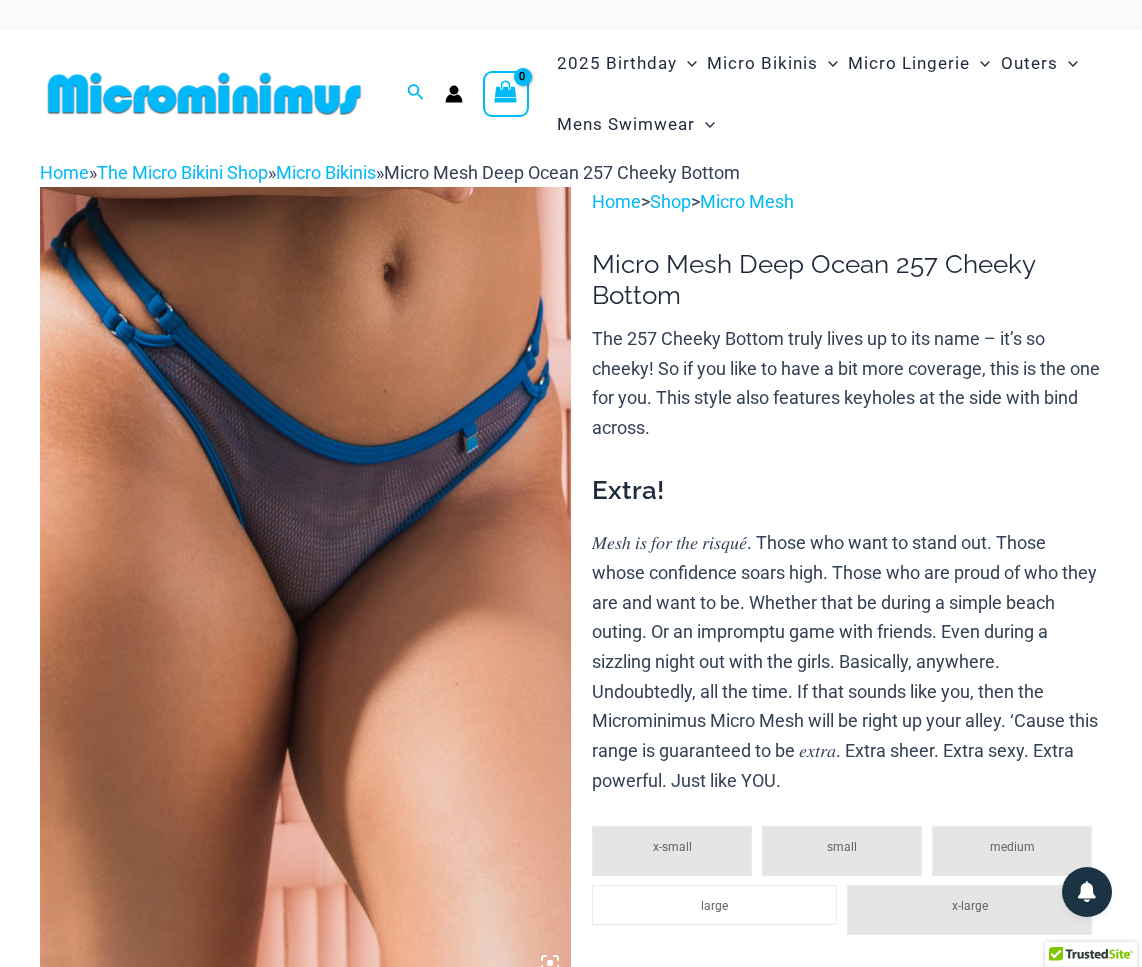 click at bounding box center [305, 585] 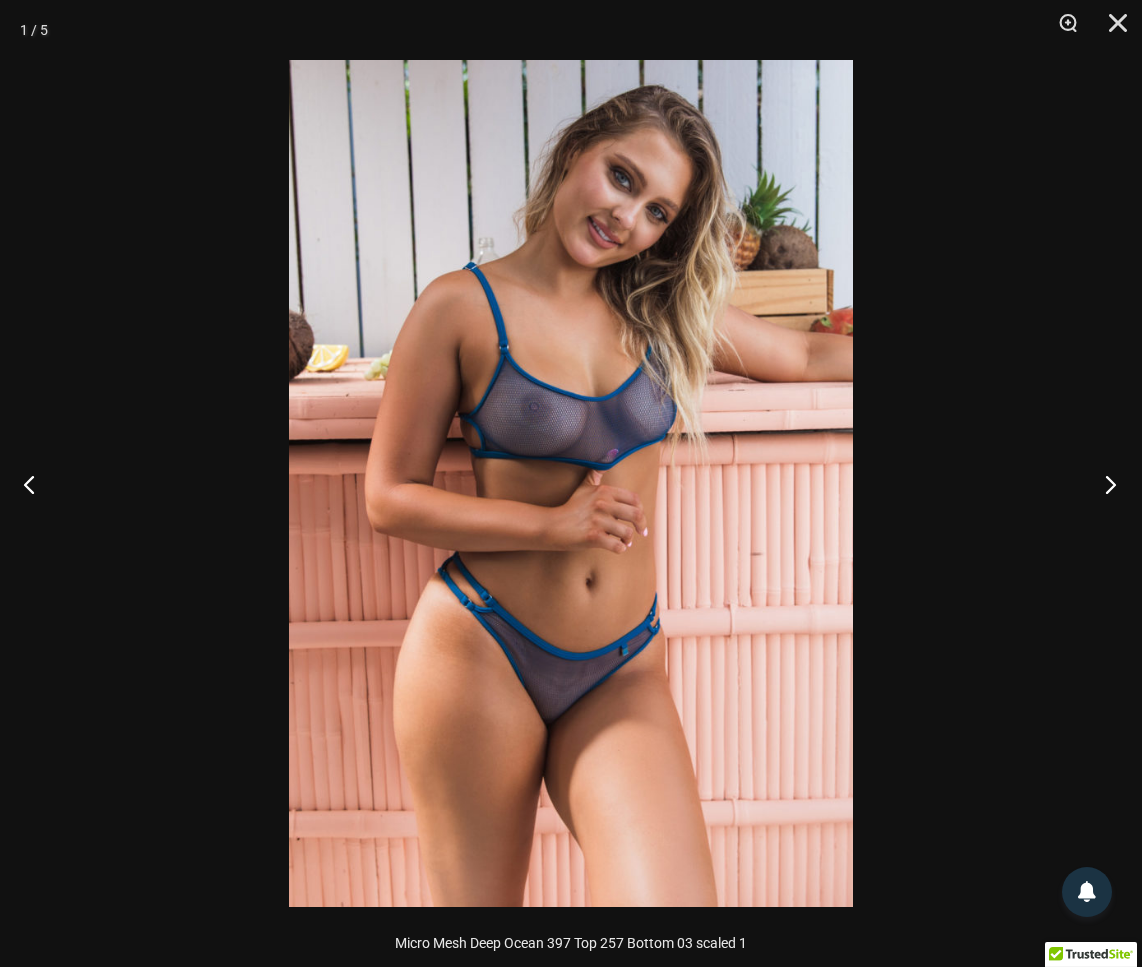 click at bounding box center (1104, 484) 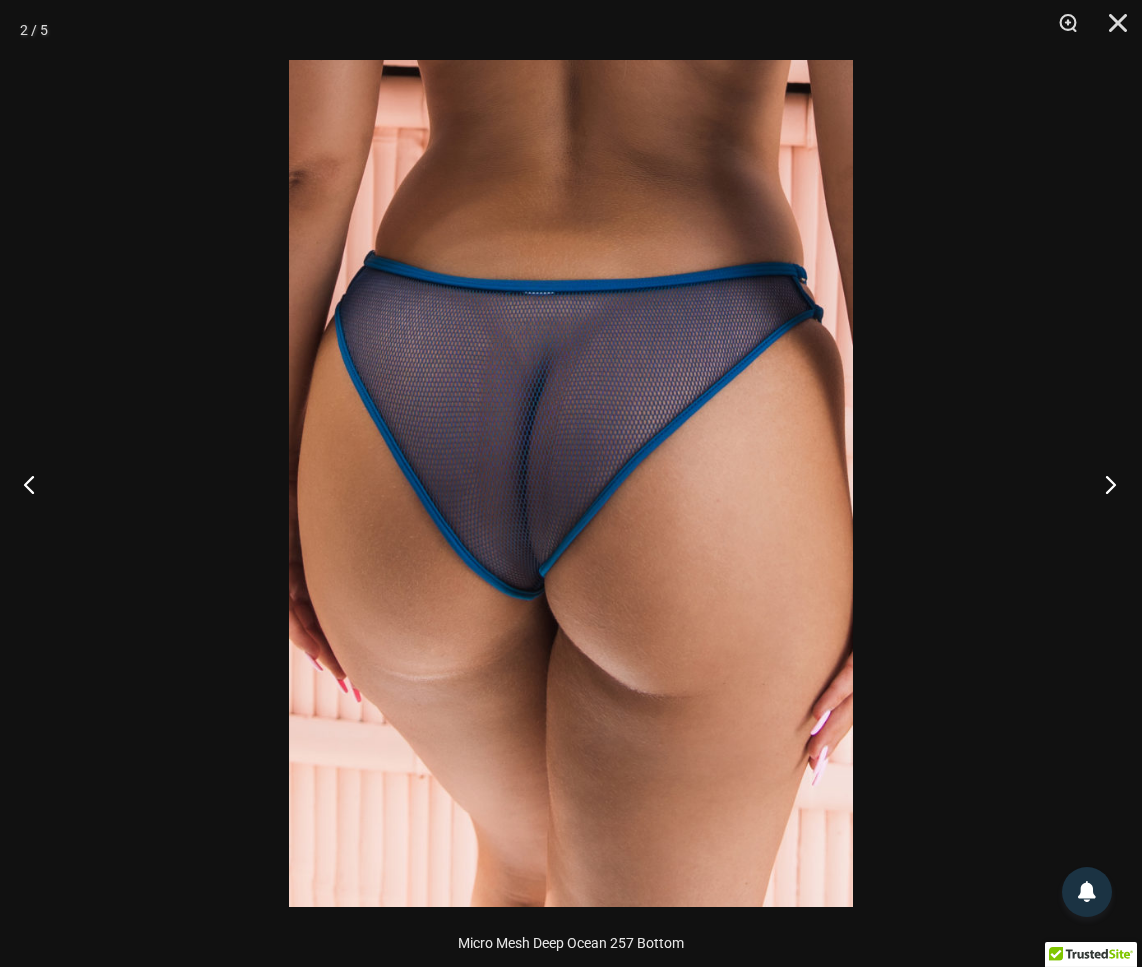 click at bounding box center (1104, 484) 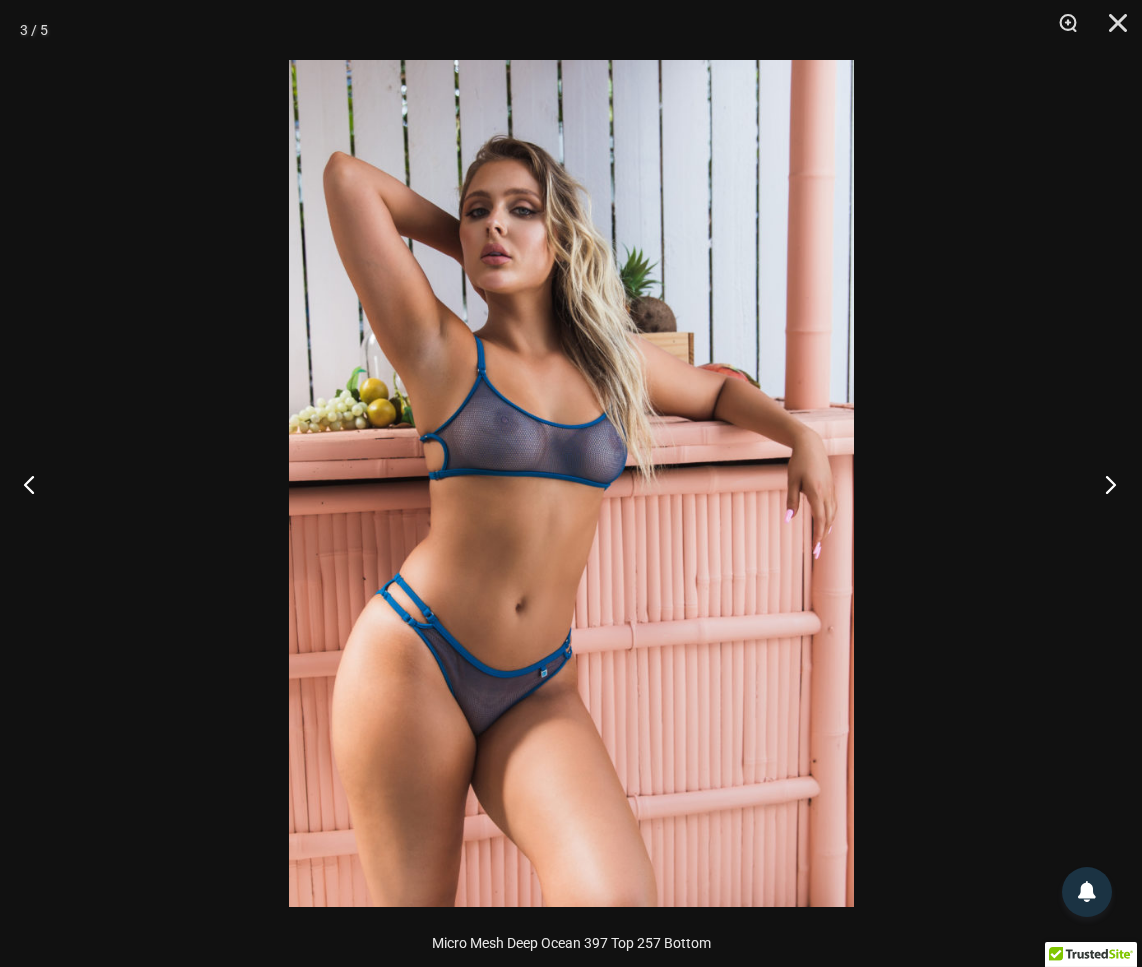 click at bounding box center (1104, 484) 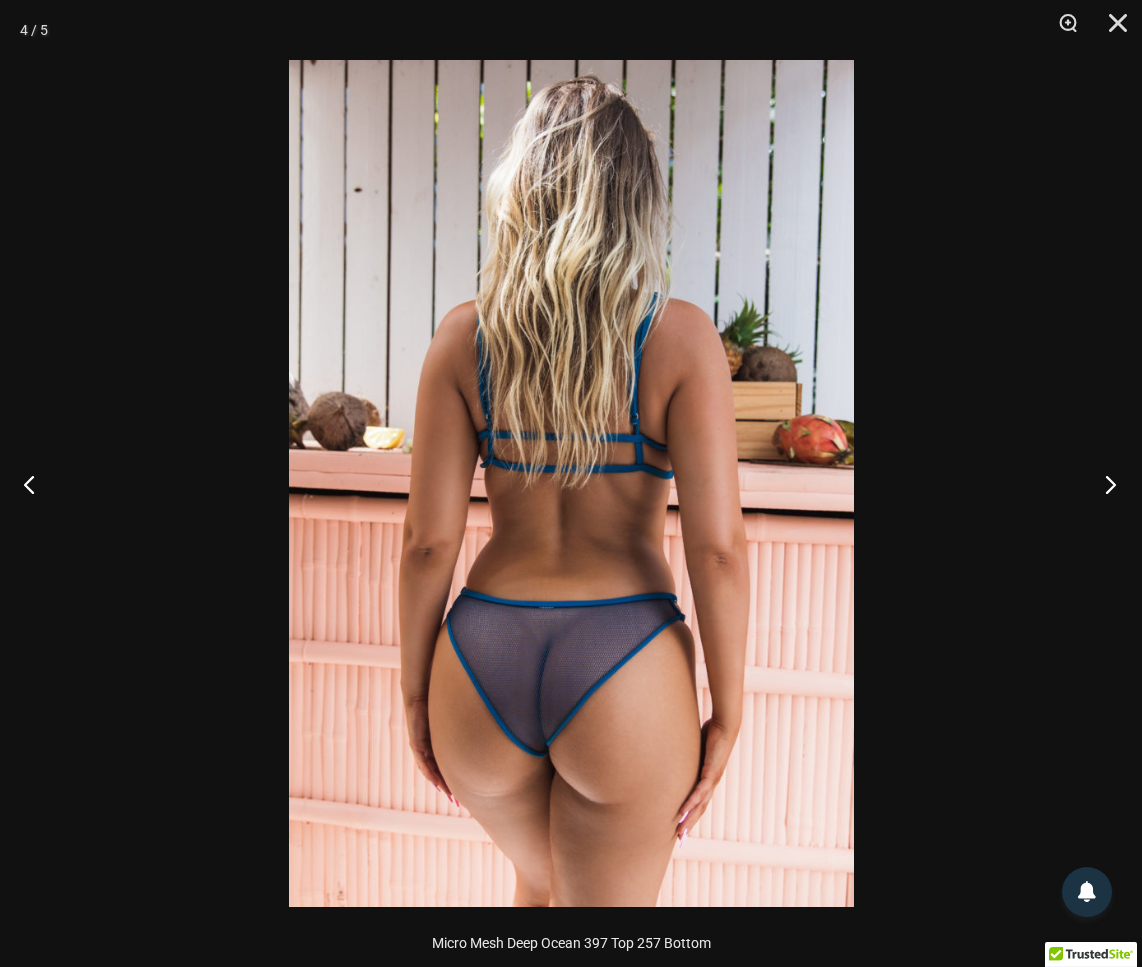 click at bounding box center [1104, 484] 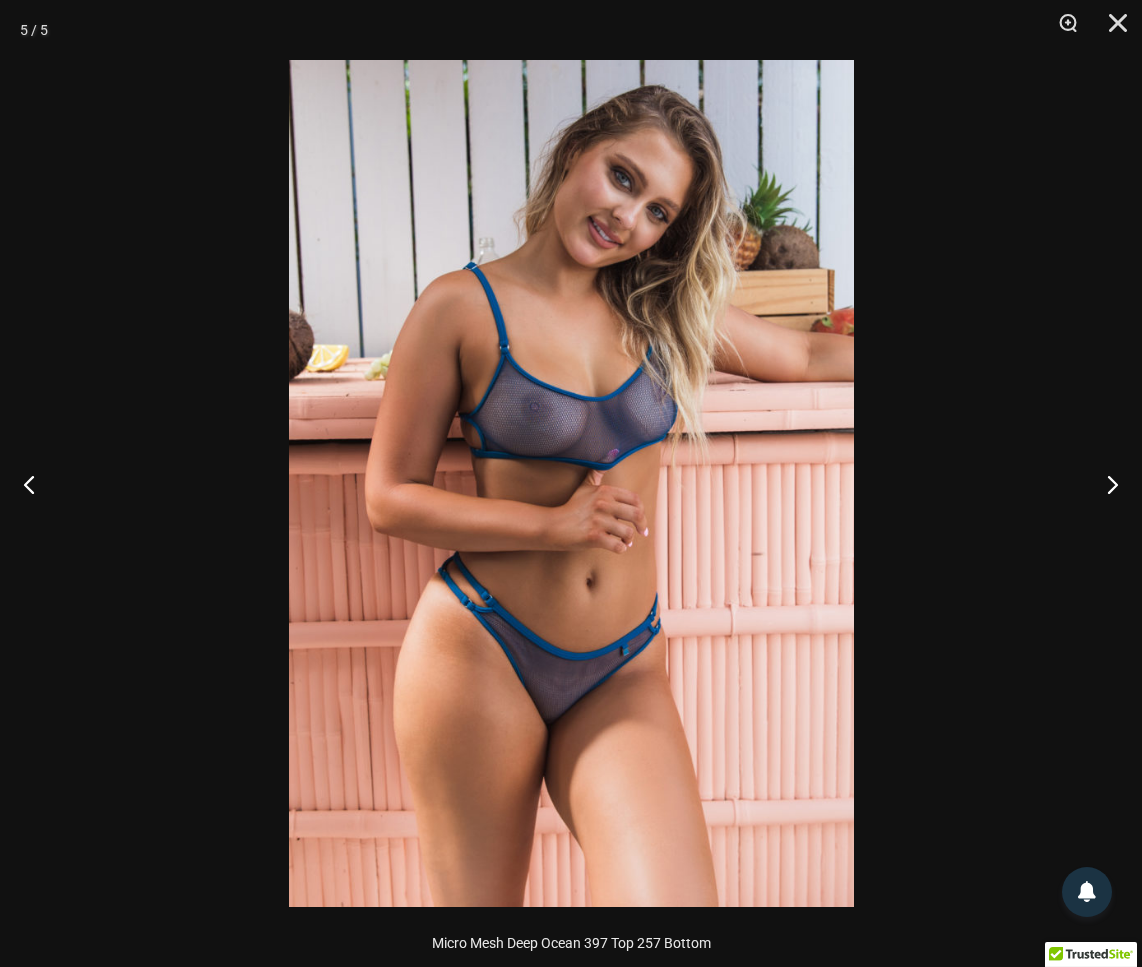 click at bounding box center [571, 483] 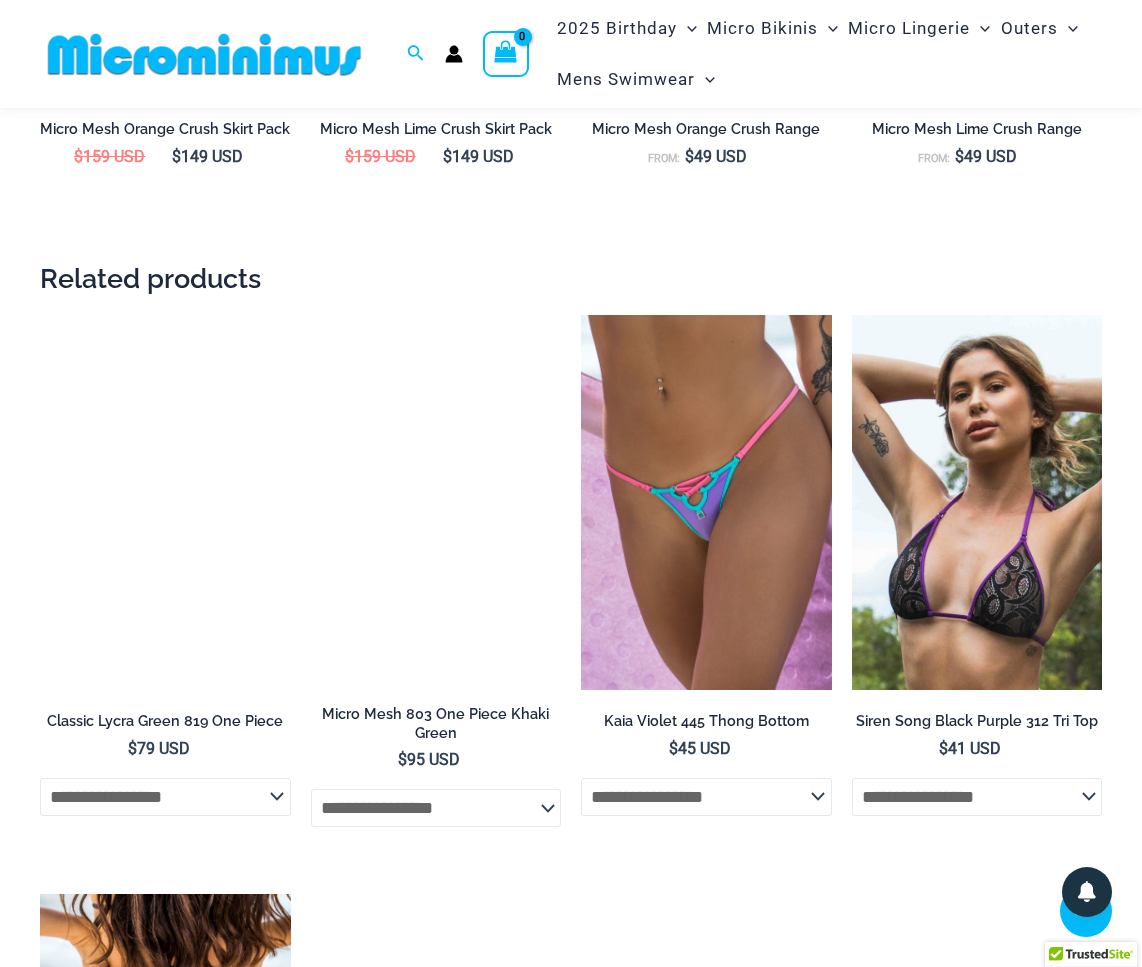 scroll, scrollTop: 3280, scrollLeft: 0, axis: vertical 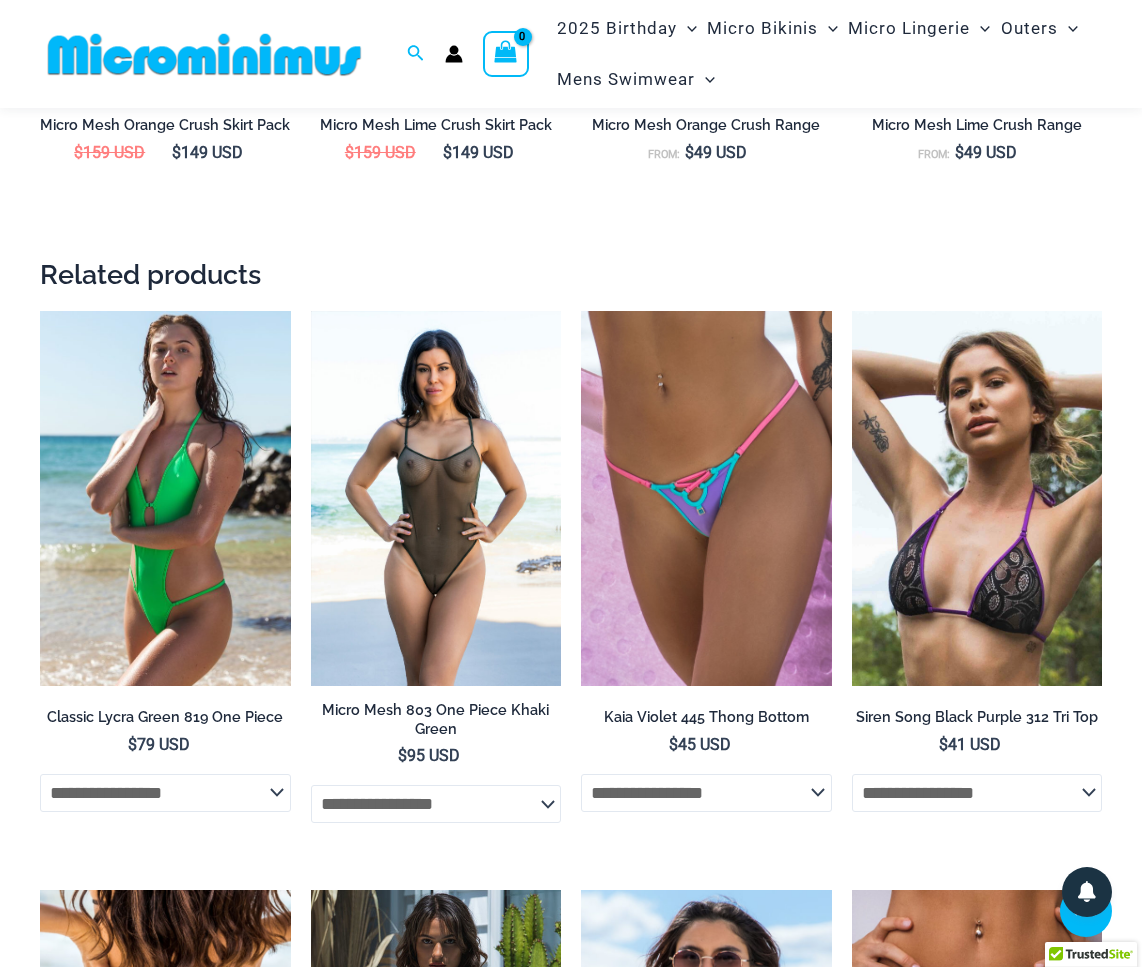 click at bounding box center (436, 499) 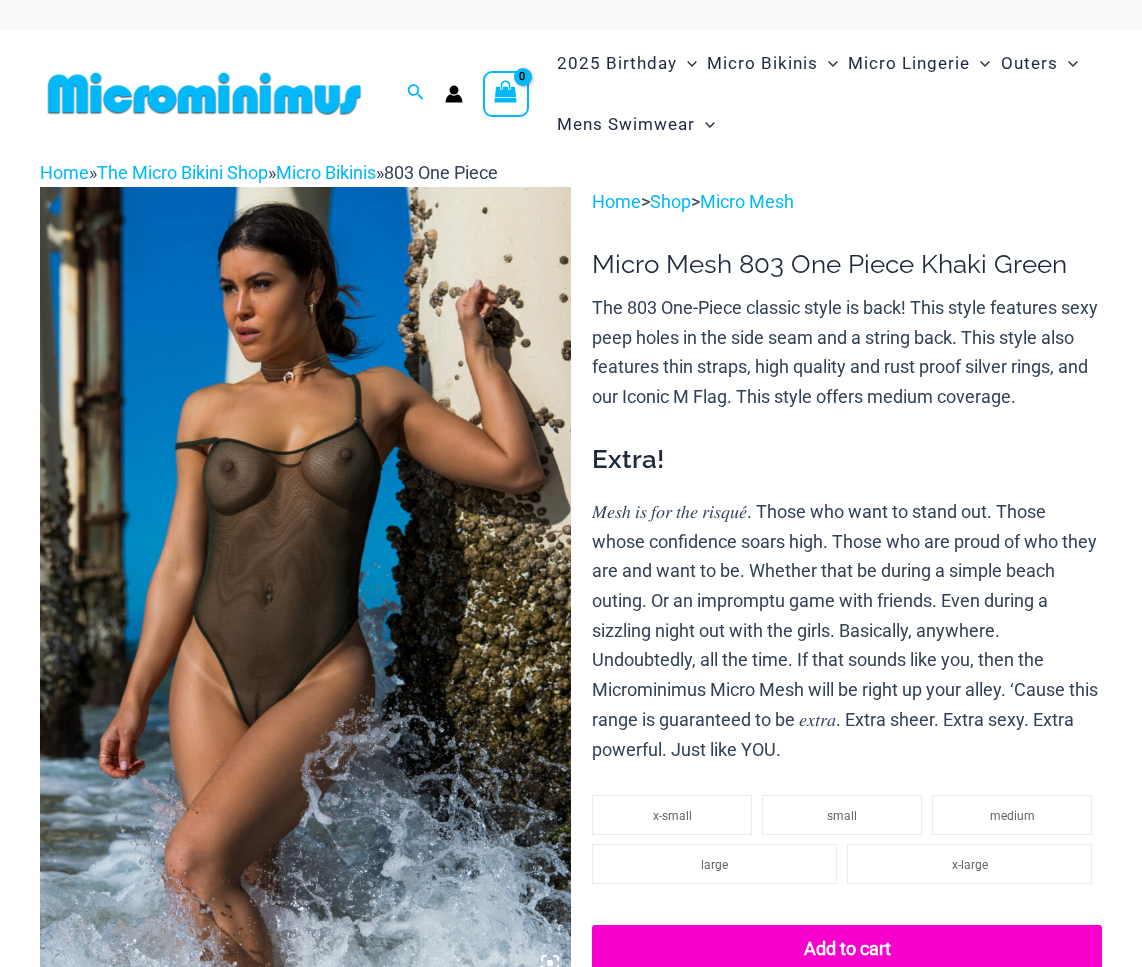 scroll, scrollTop: 0, scrollLeft: 0, axis: both 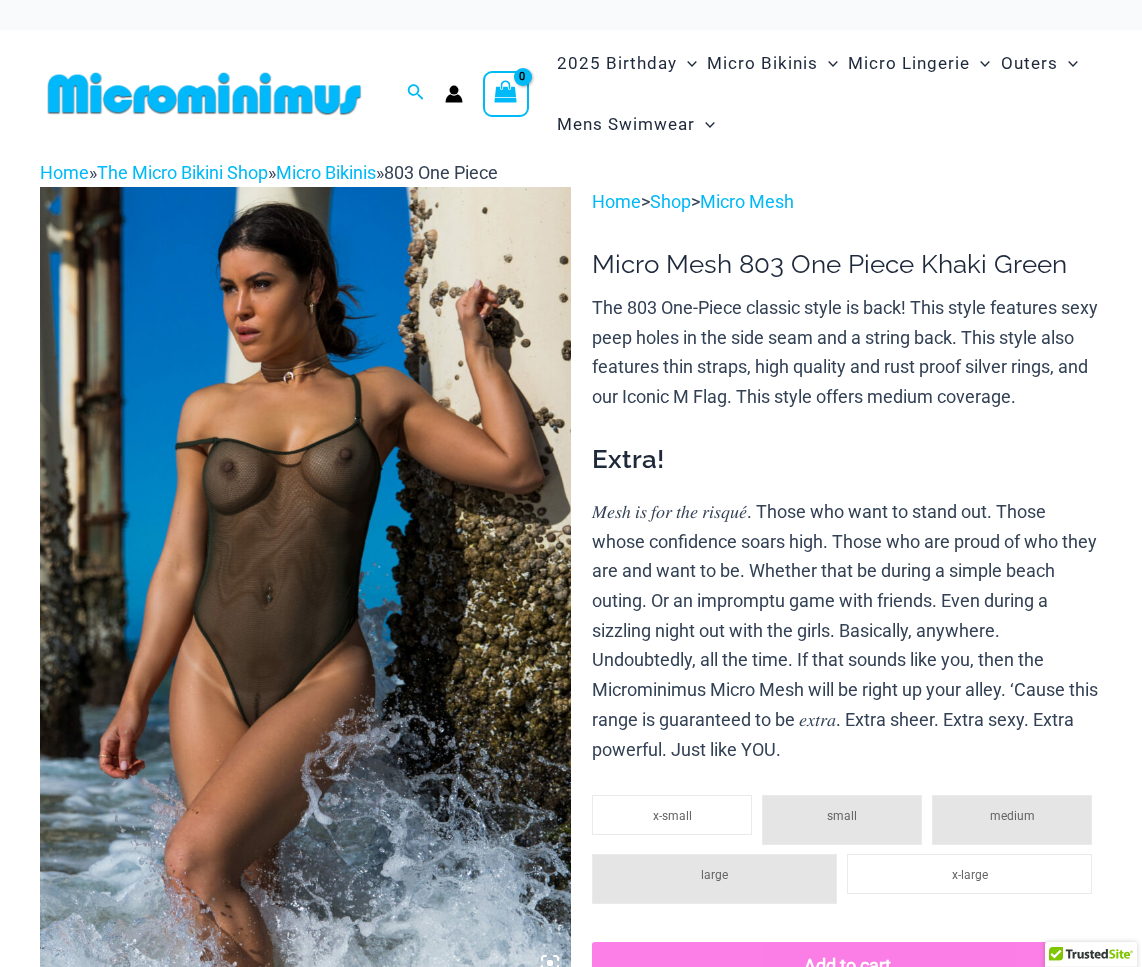 click at bounding box center [305, 585] 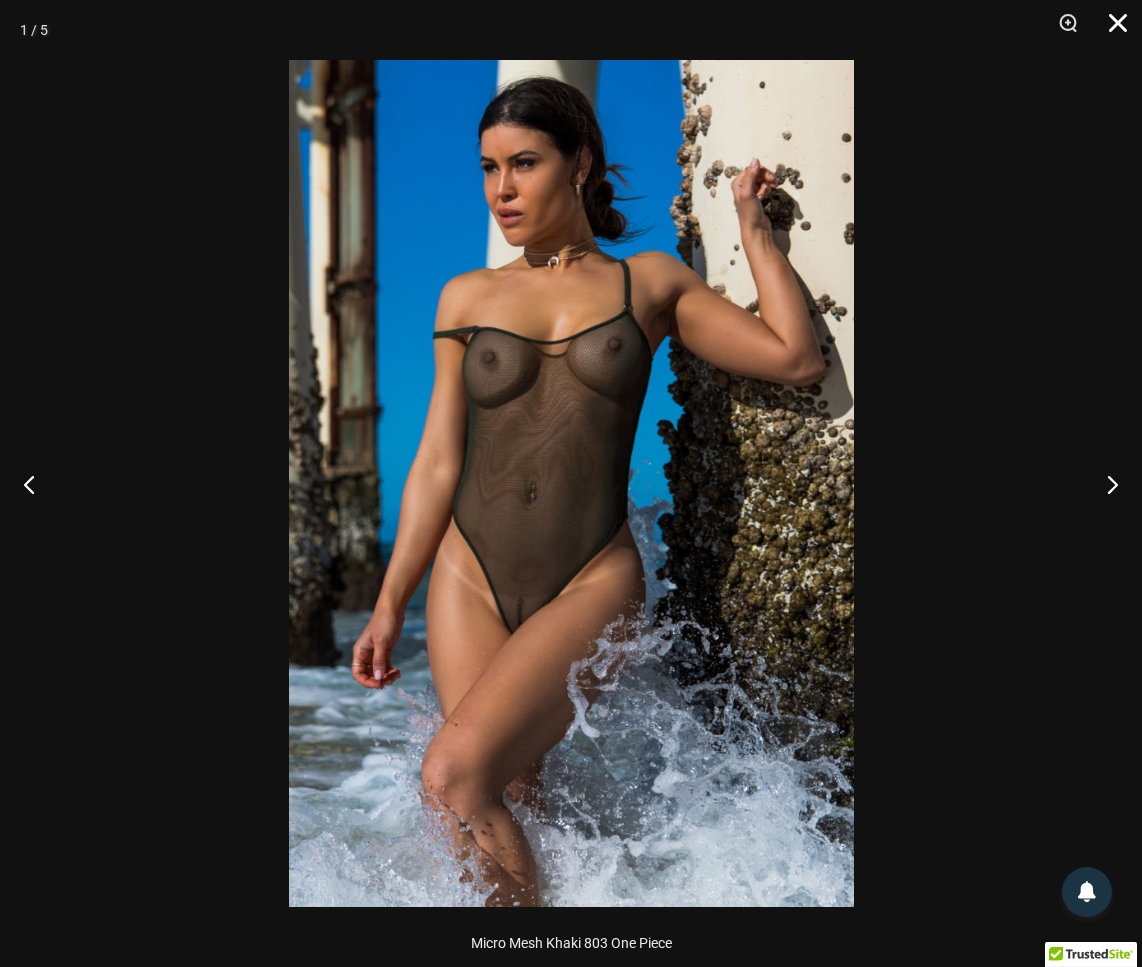click at bounding box center (1111, 30) 